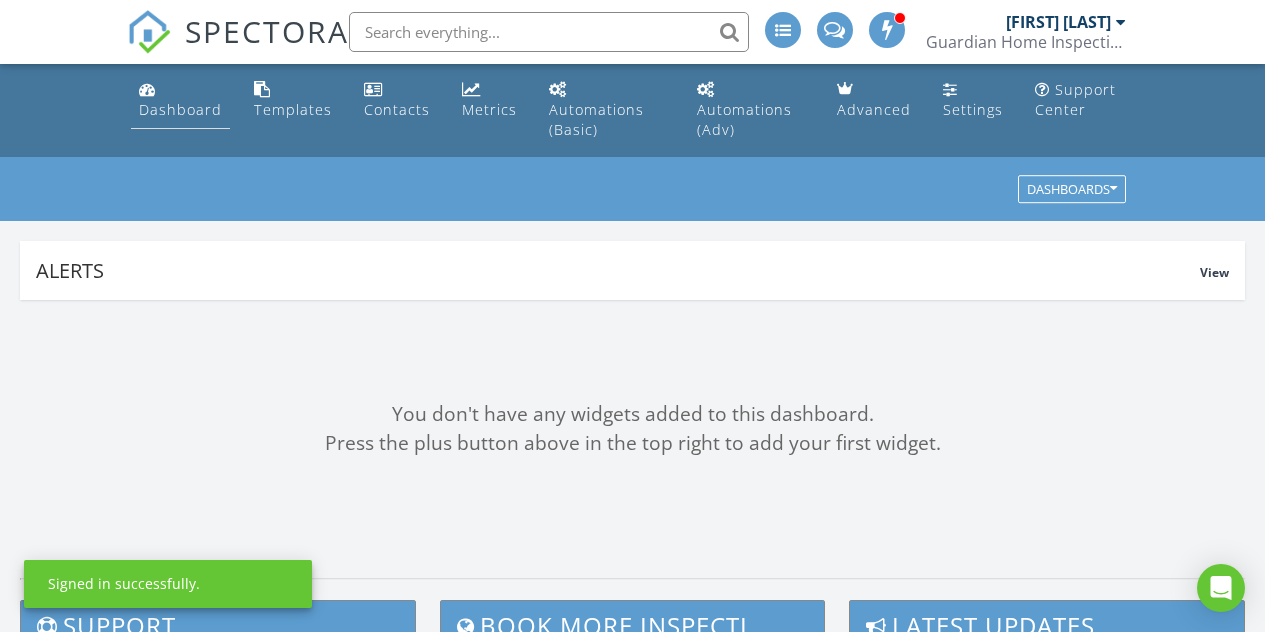 scroll, scrollTop: 0, scrollLeft: 0, axis: both 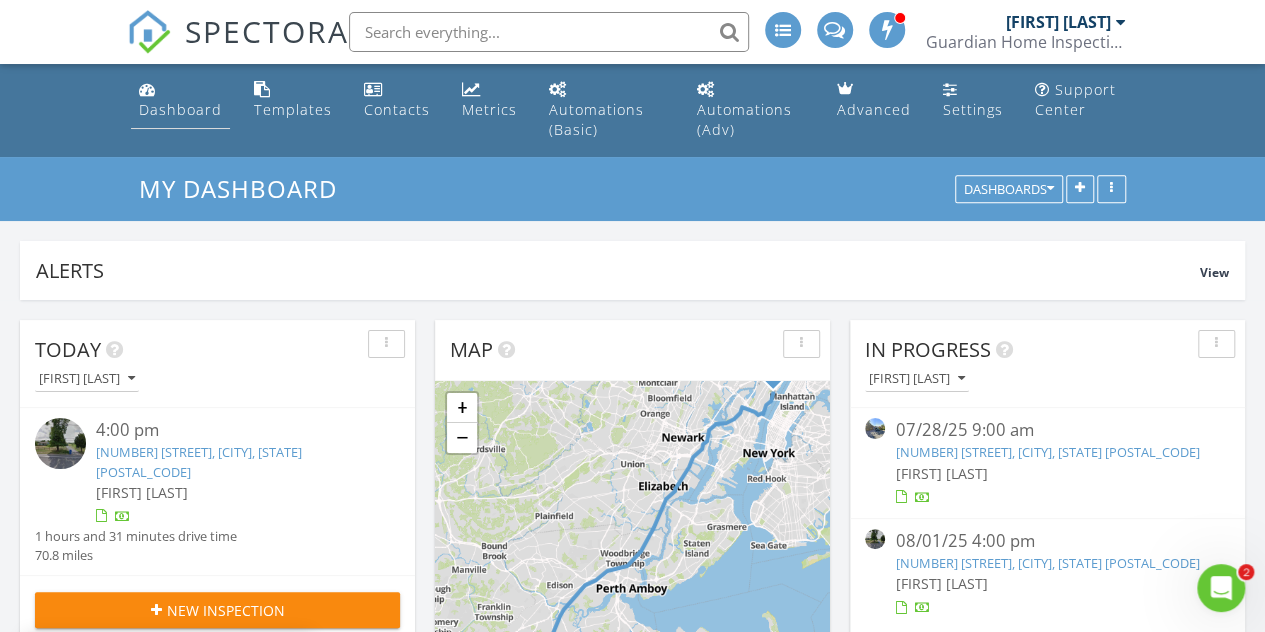 click on "Dashboard" at bounding box center (180, 109) 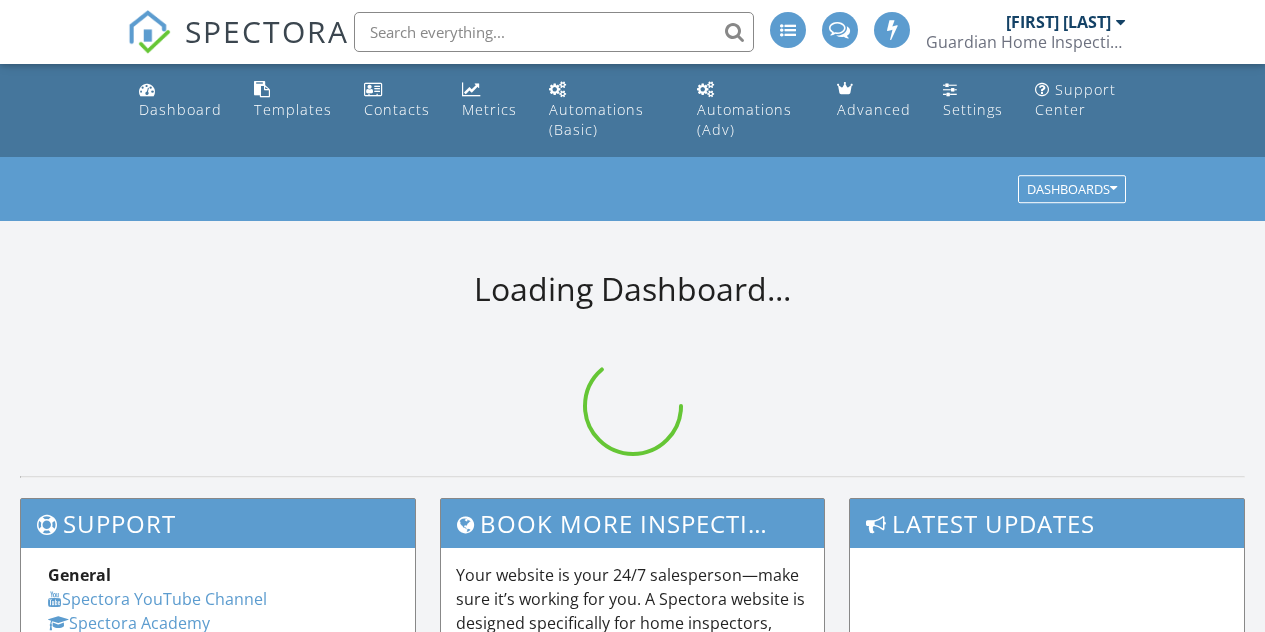 scroll, scrollTop: 0, scrollLeft: 0, axis: both 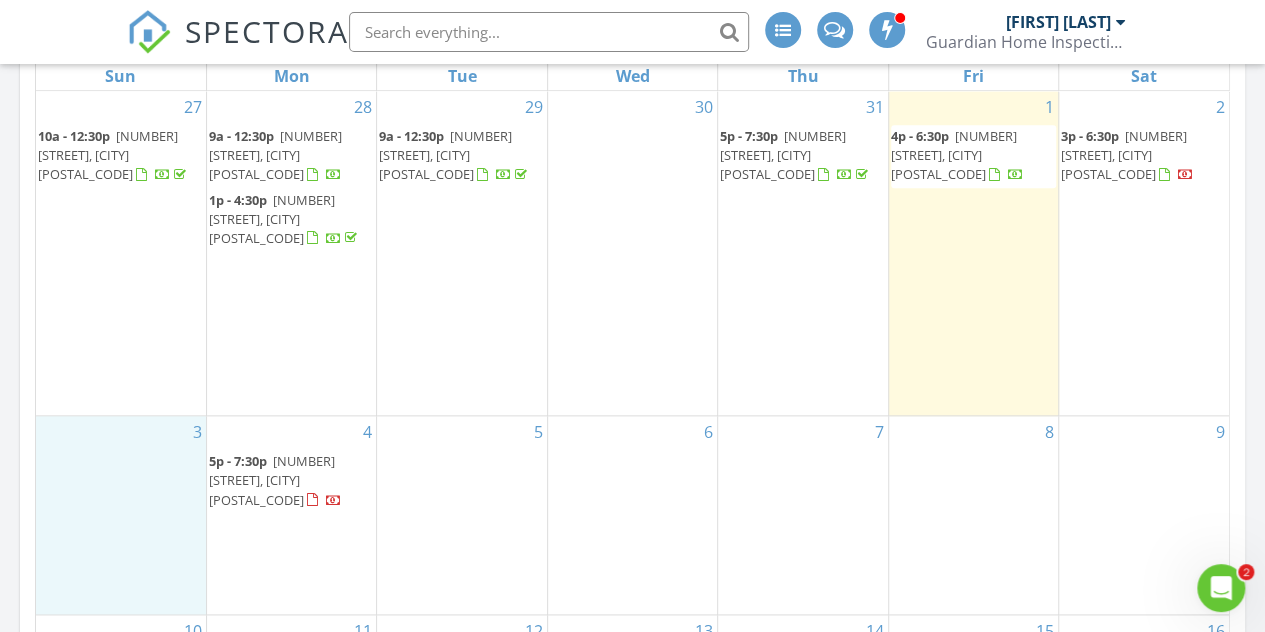 click on "3" at bounding box center (121, 515) 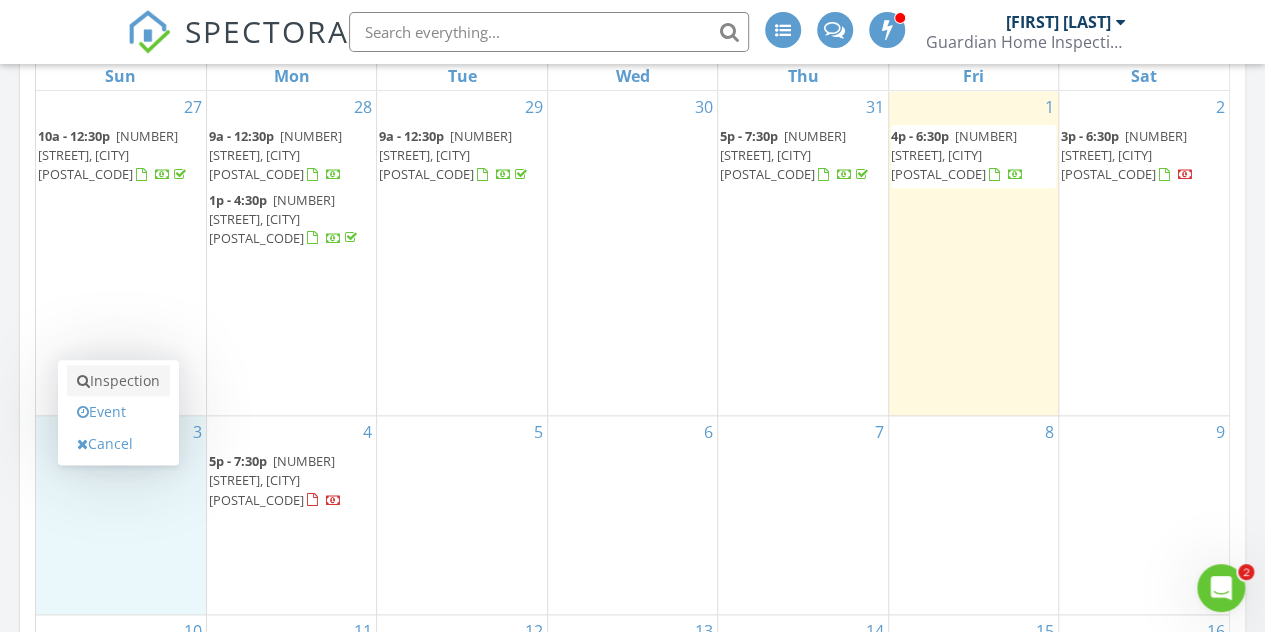 click on "Inspection" at bounding box center (118, 381) 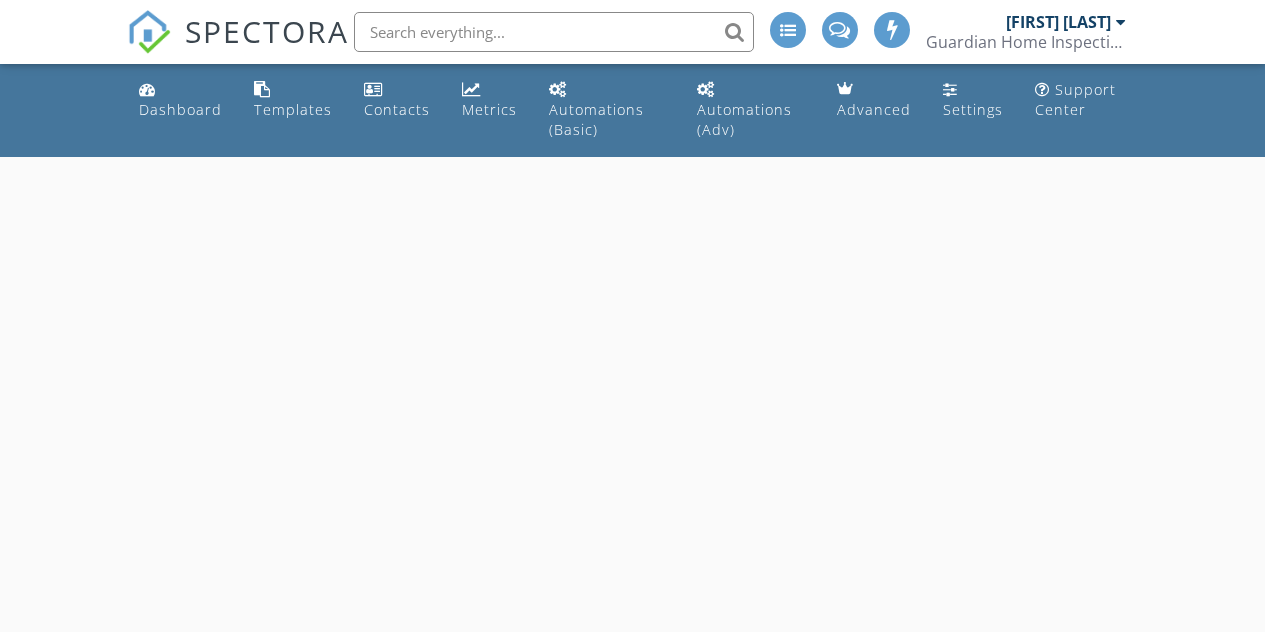 scroll, scrollTop: 0, scrollLeft: 0, axis: both 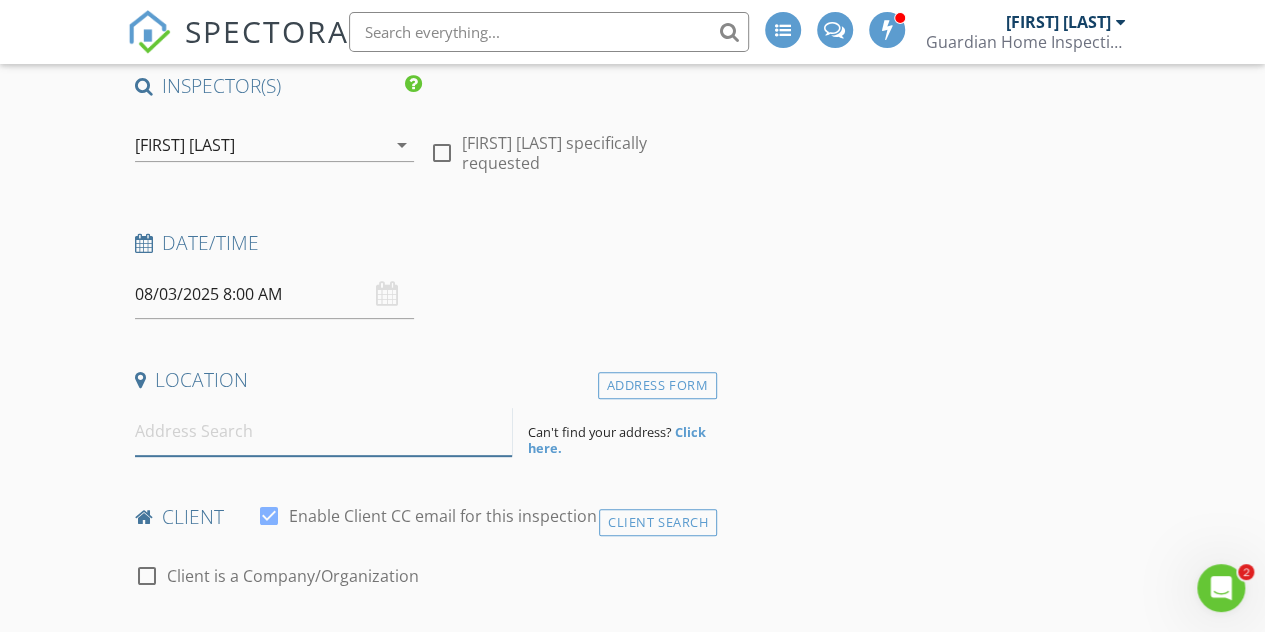 click at bounding box center [324, 431] 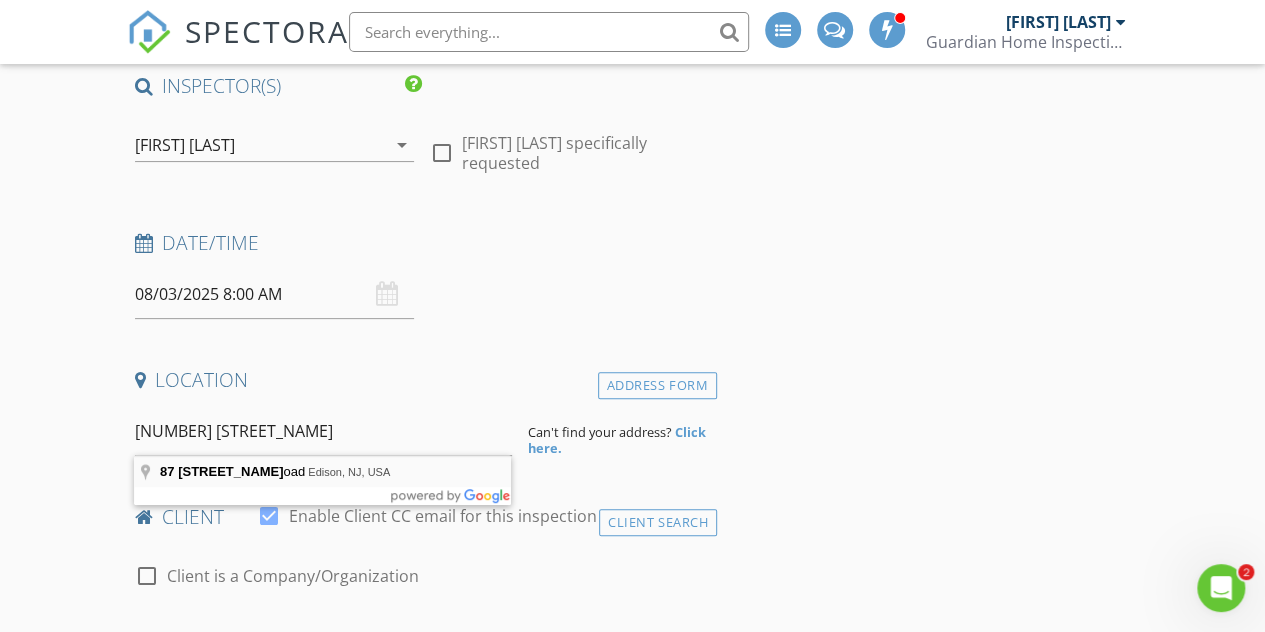 type on "[NUMBER] [STREET_NAME], [CITY], [STATE], [COUNTRY]" 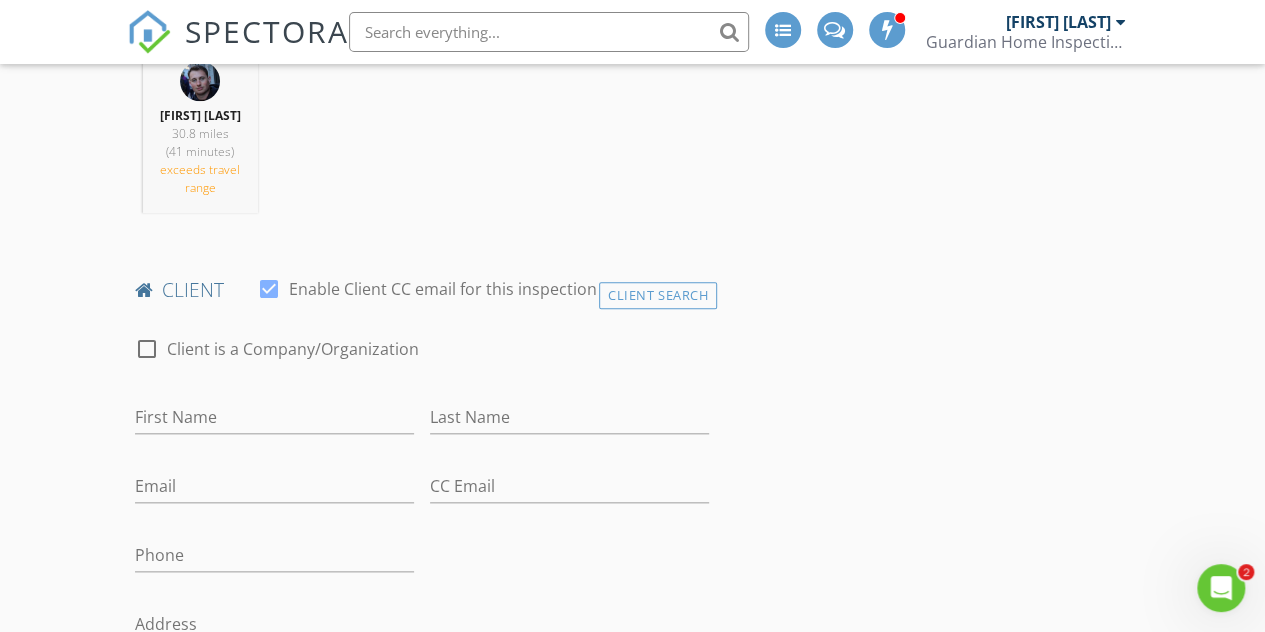 scroll, scrollTop: 900, scrollLeft: 0, axis: vertical 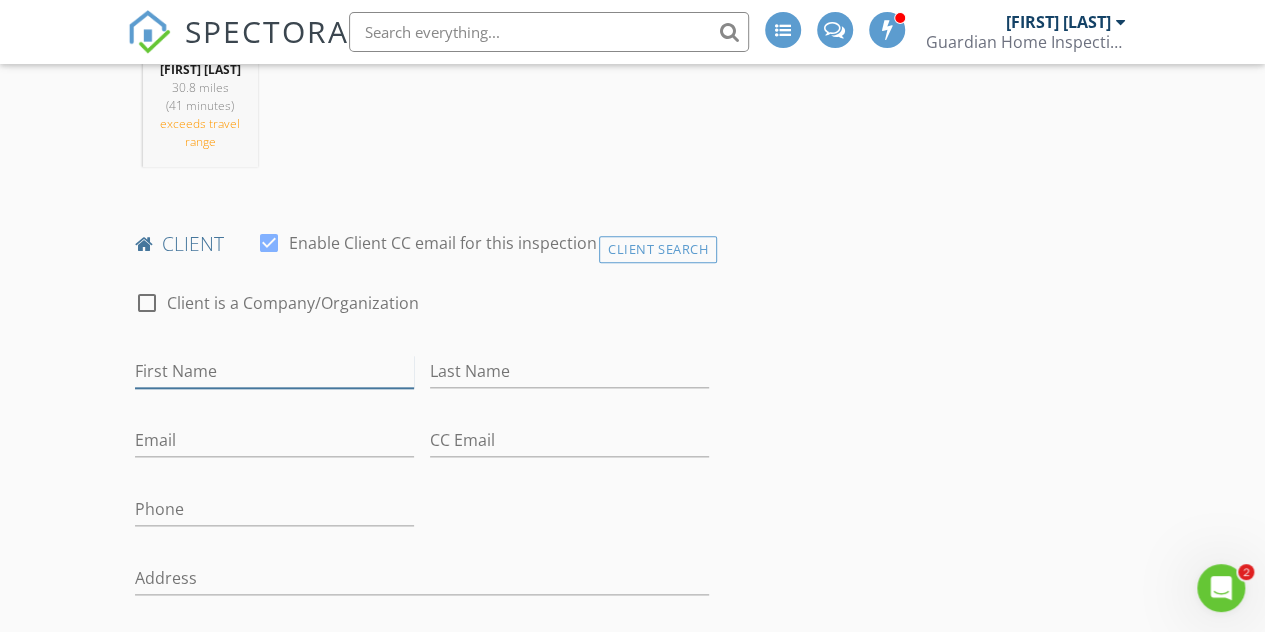 click on "First Name" at bounding box center (274, 371) 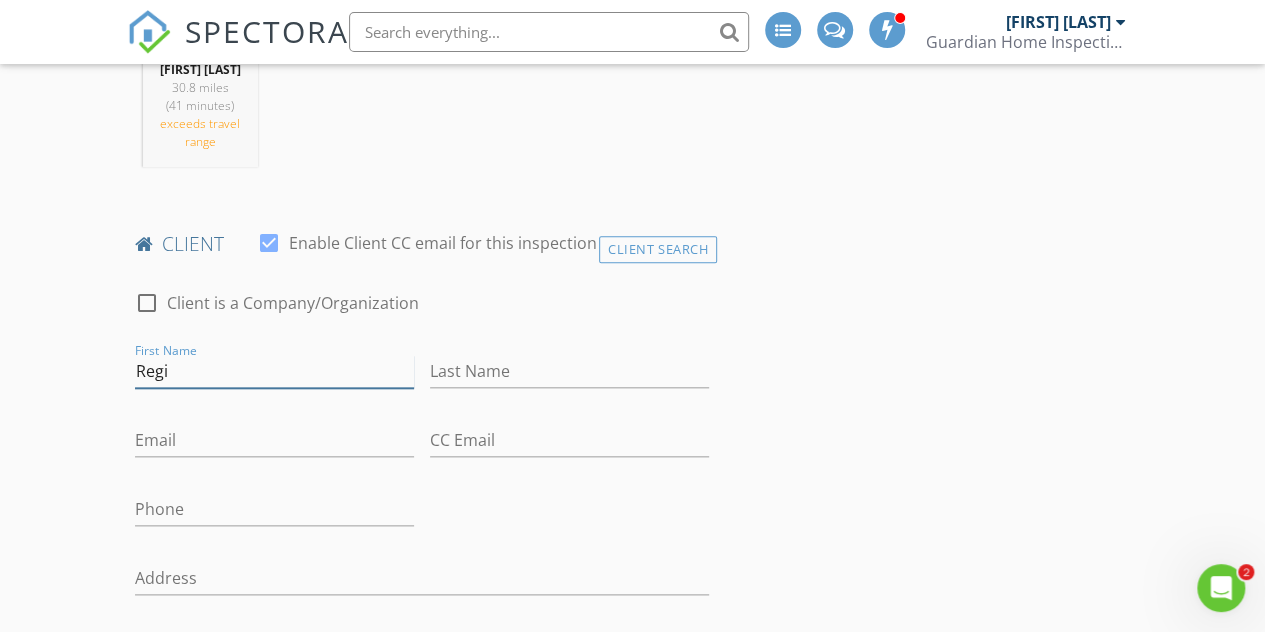 type on "Reginald" 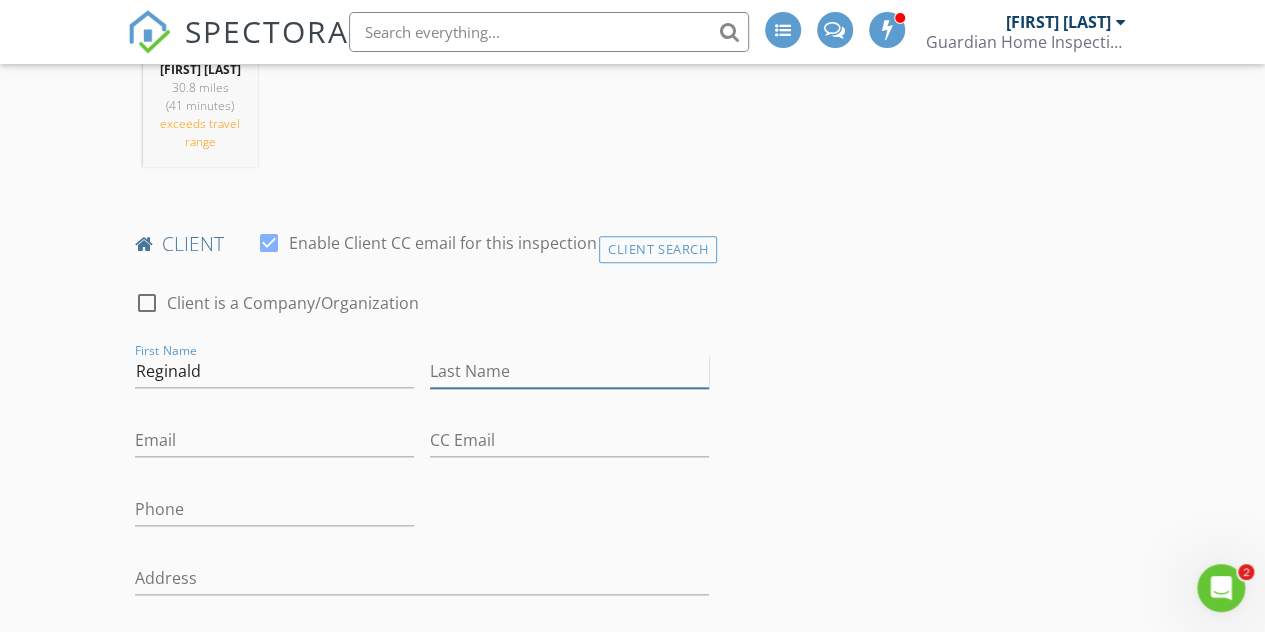 click on "Last Name" at bounding box center (569, 371) 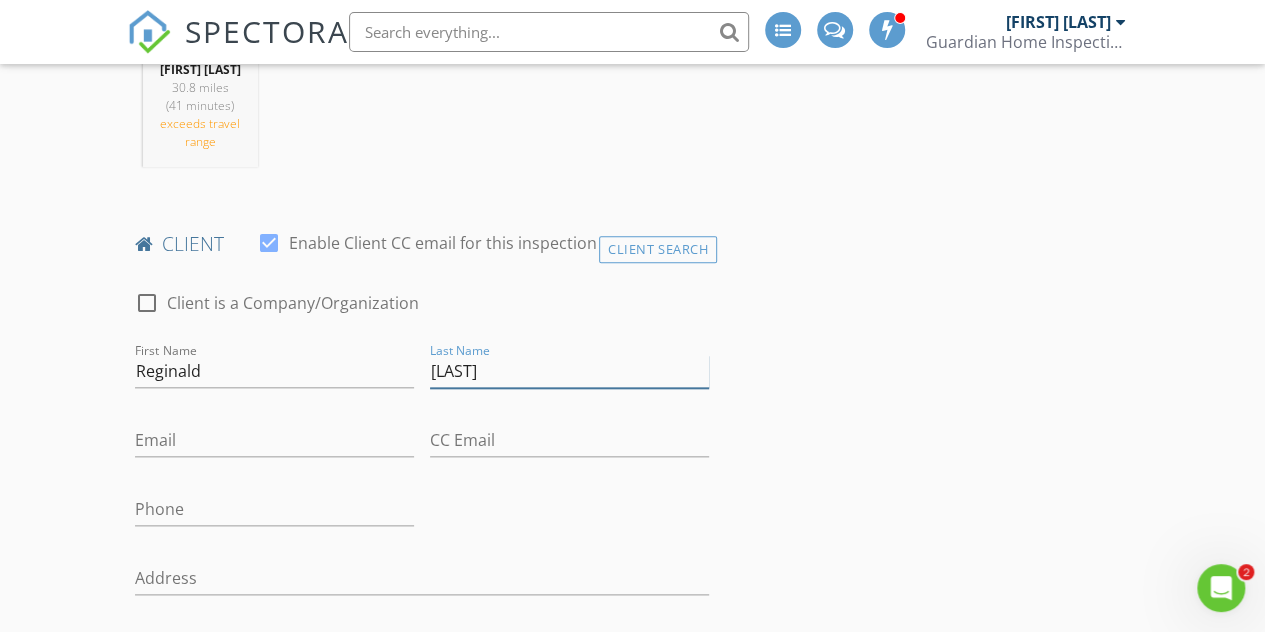 type on "Casseus" 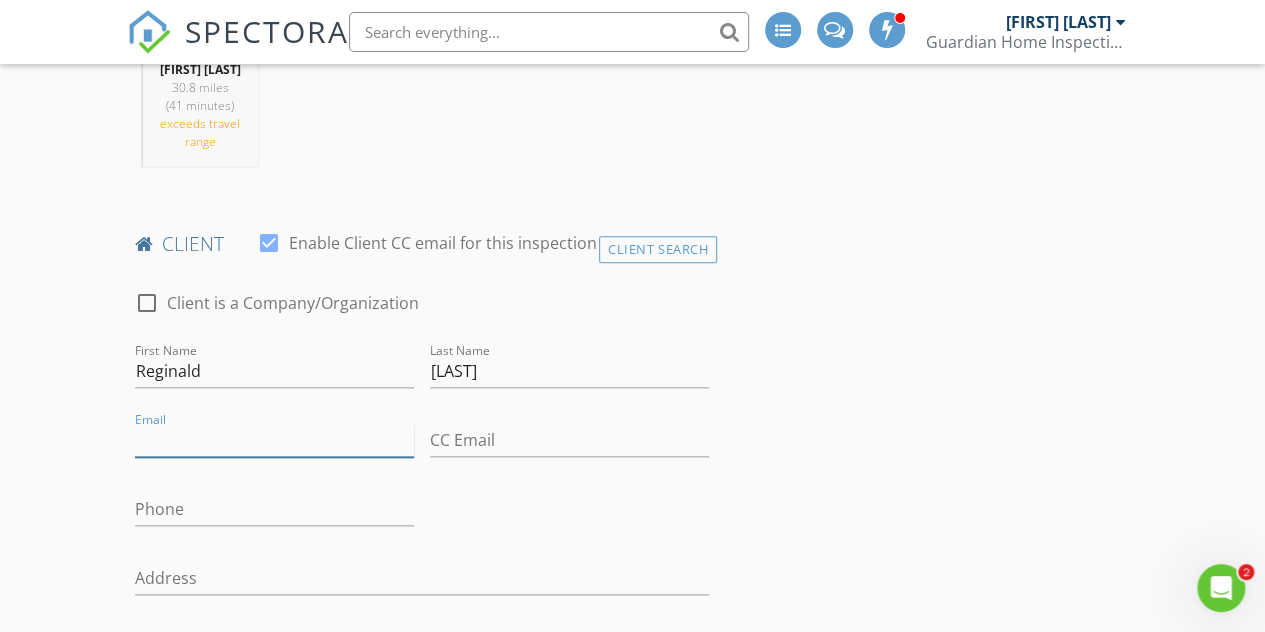 click on "Email" at bounding box center (274, 440) 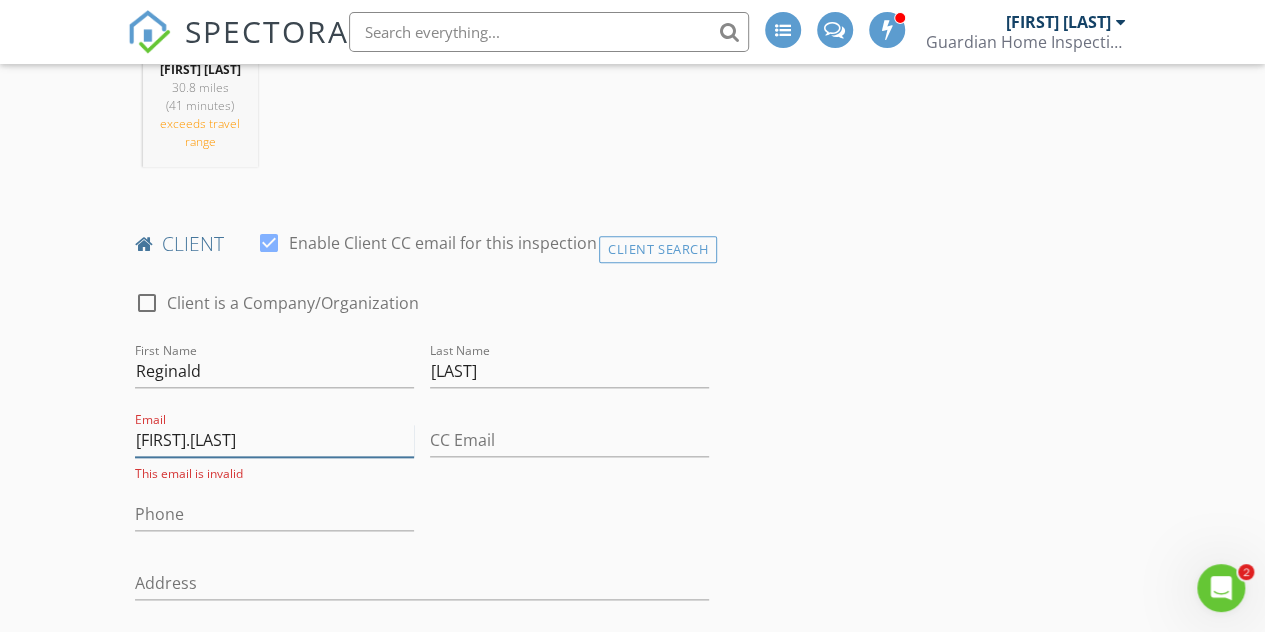 type on "[EMAIL]" 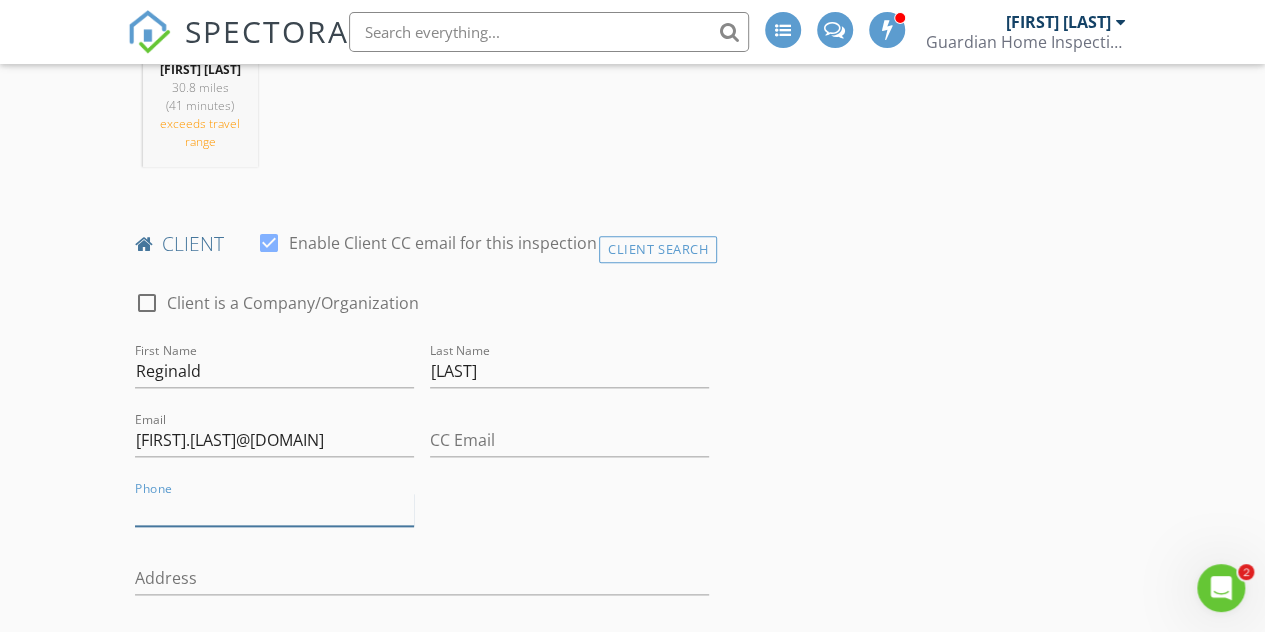 click on "Phone" at bounding box center [274, 509] 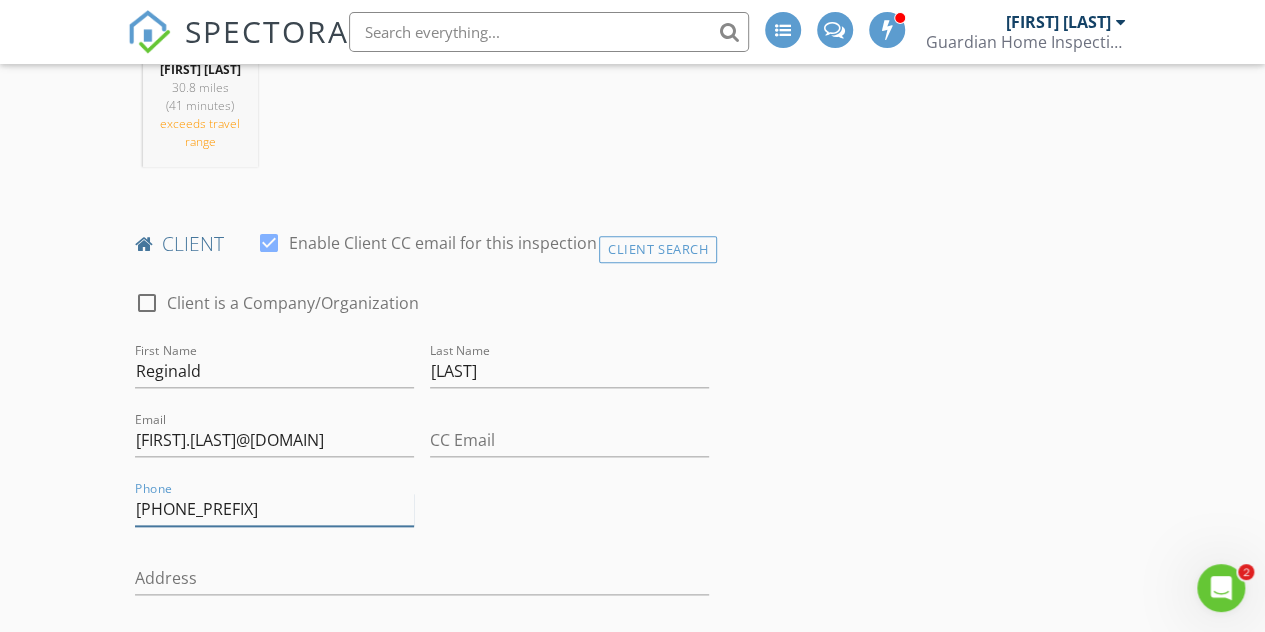 type on "[PHONE]" 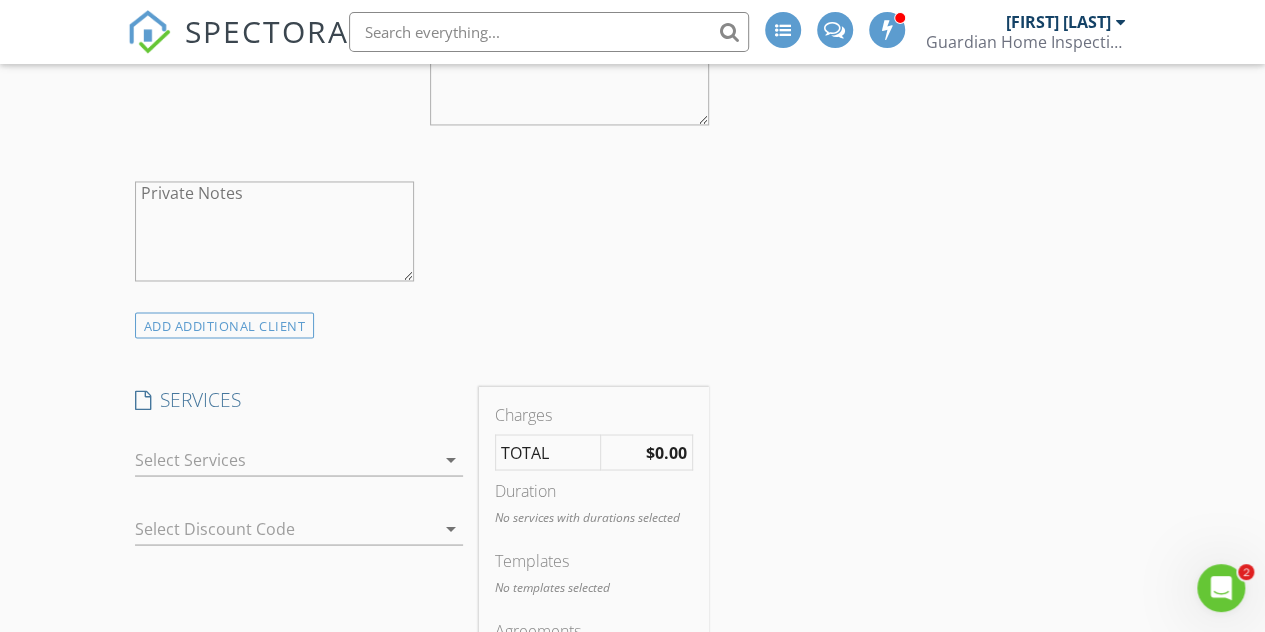 scroll, scrollTop: 1600, scrollLeft: 0, axis: vertical 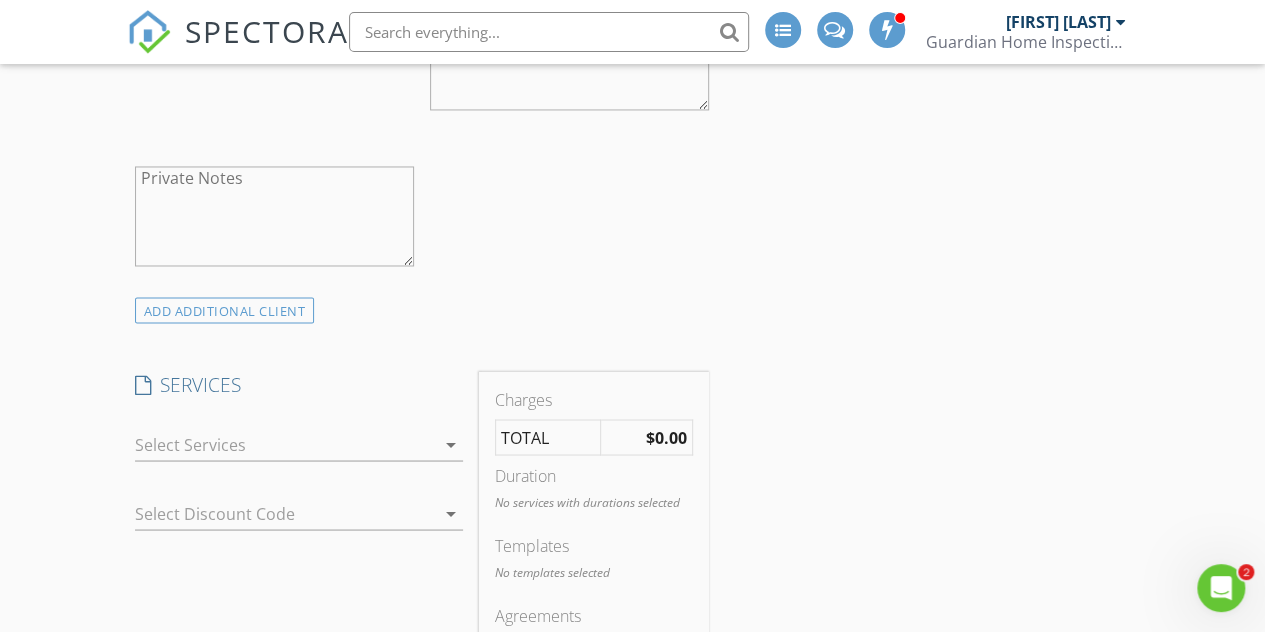 click at bounding box center (285, 444) 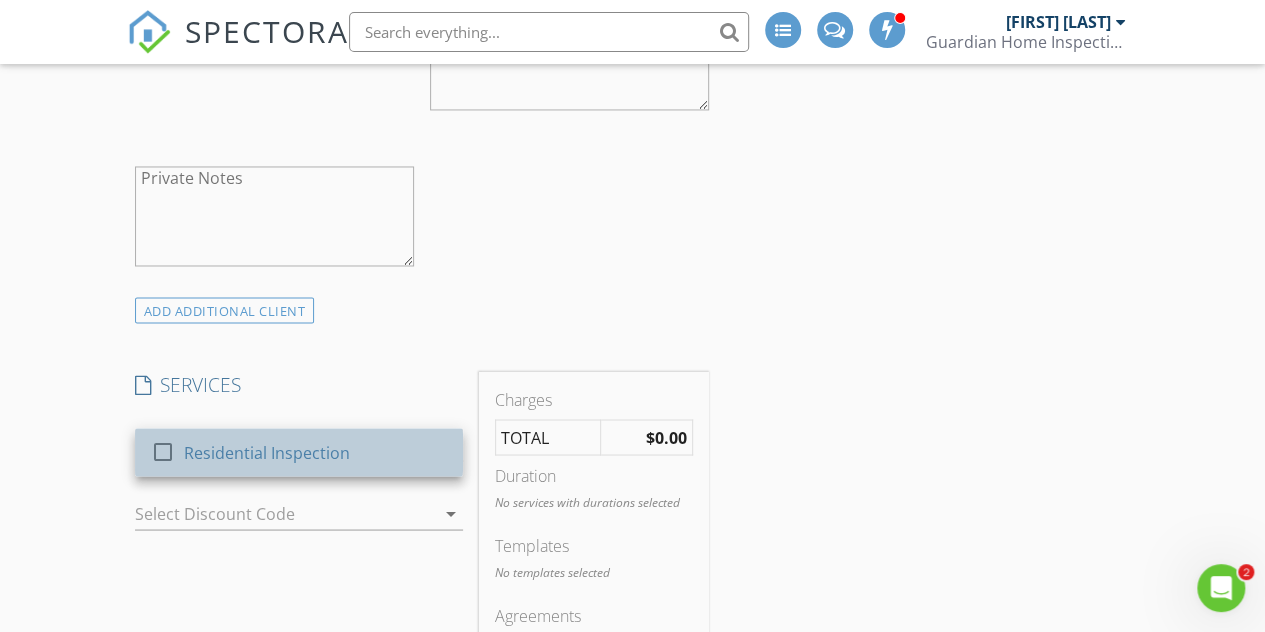 click on "Residential Inspection" at bounding box center [314, 452] 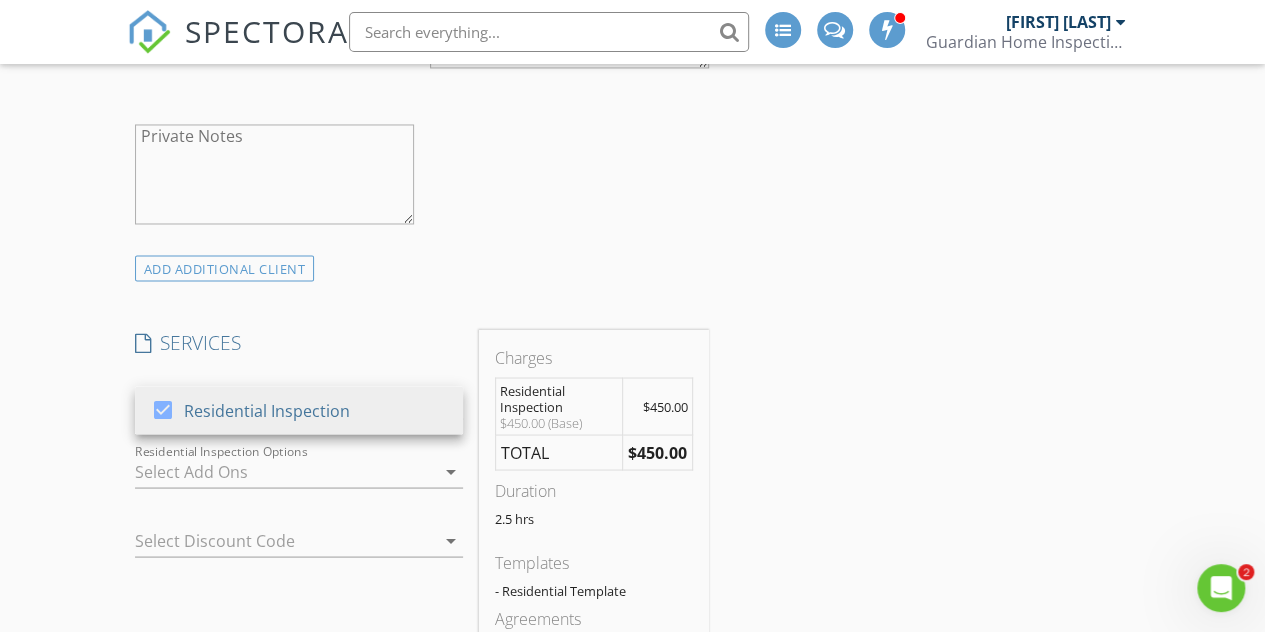 scroll, scrollTop: 1700, scrollLeft: 0, axis: vertical 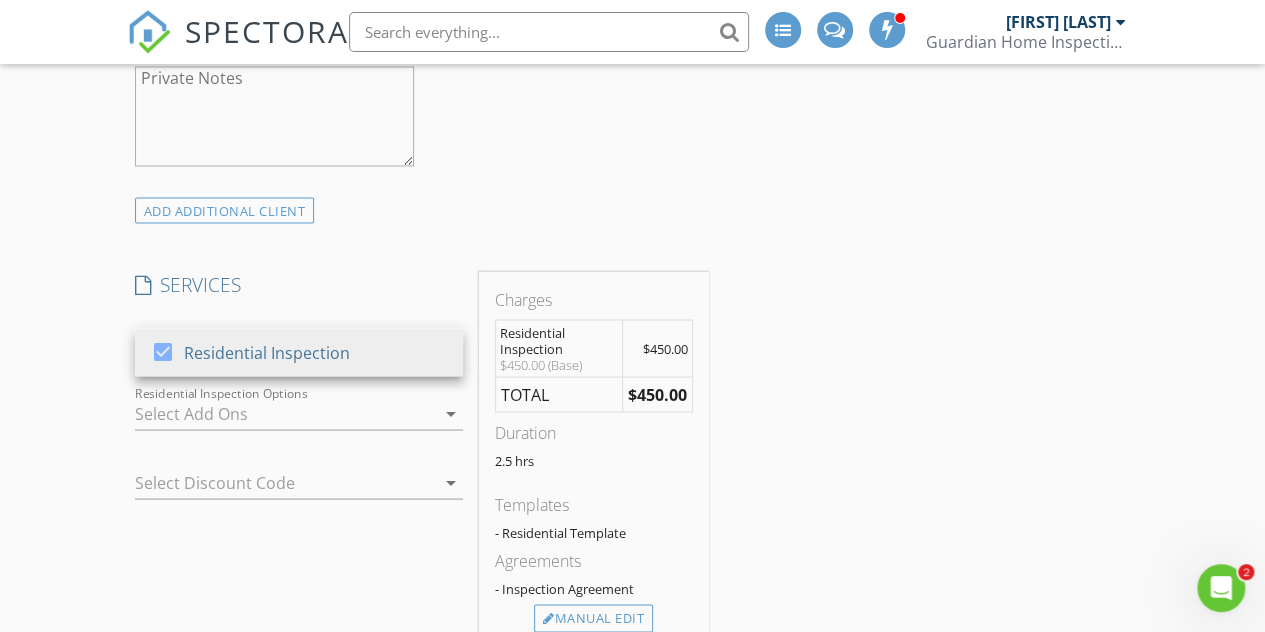 click at bounding box center [285, 413] 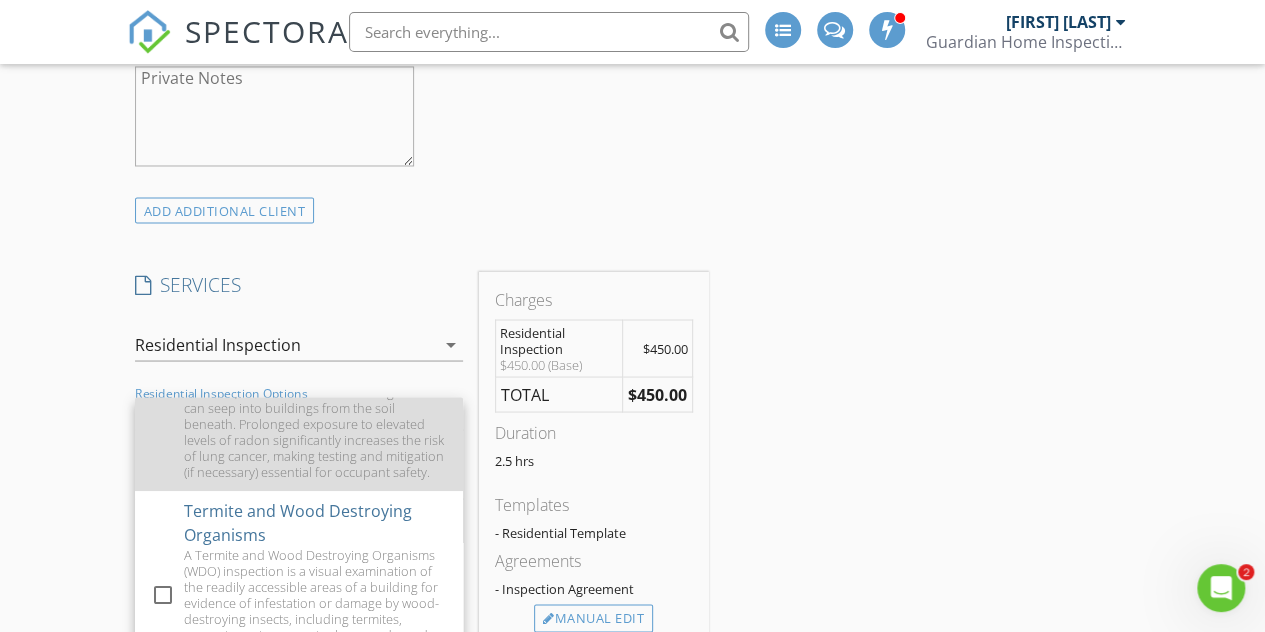 scroll, scrollTop: 200, scrollLeft: 0, axis: vertical 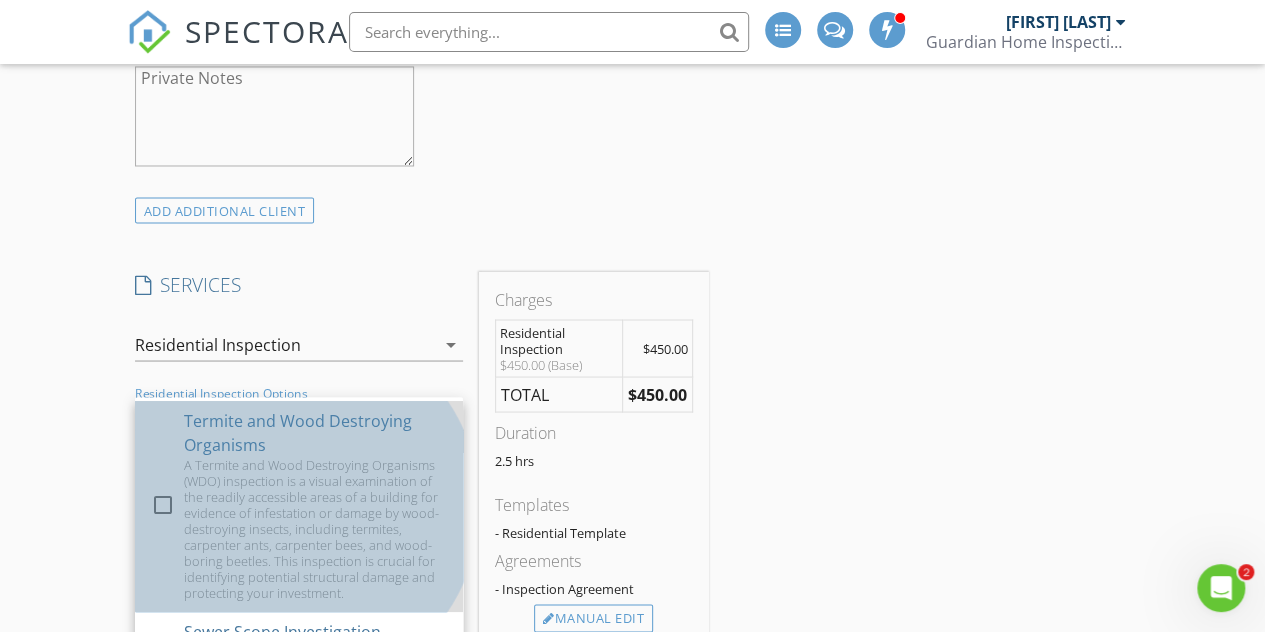 click on "A Termite and Wood Destroying Organisms (WDO) inspection is a visual examination of the readily accessible areas of a building for evidence of infestation or damage by wood-destroying insects, including termites, carpenter ants, carpenter bees, and wood-boring beetles. This inspection is crucial for identifying potential structural damage and protecting your investment." at bounding box center (314, 528) 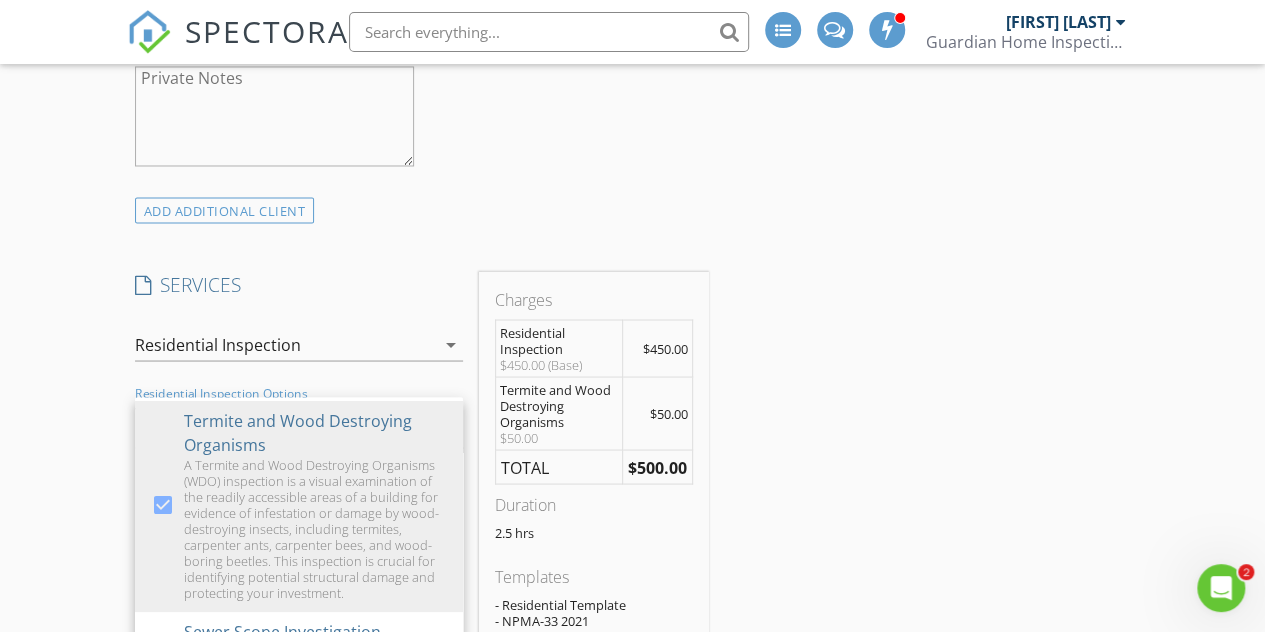 click on "INSPECTOR(S)
check_box   Harrison Foley   PRIMARY   Harrison Foley arrow_drop_down   check_box_outline_blank Harrison Foley specifically requested
Date/Time
08/03/2025 8:00 AM
Location
Address Search       Address 87 Ellmyer Rd   Unit   City Edison   State NJ   Zip 08820   County Middlesex     Square Feet 5446   Year Built 2015   Foundation arrow_drop_down     Harrison Foley     30.8 miles     (41 minutes)     exceeds travel range
client
check_box Enable Client CC email for this inspection   Client Search     check_box_outline_blank Client is a Company/Organization     First Name Reginald   Last Name Casseus   Email reginald.njc@gmail.com   CC Email   Phone 862-438-2070   Address   City   State   Zip     Tags         Notes   Private Notes
ADD ADDITIONAL client
SERVICES
check_box" at bounding box center [633, 581] 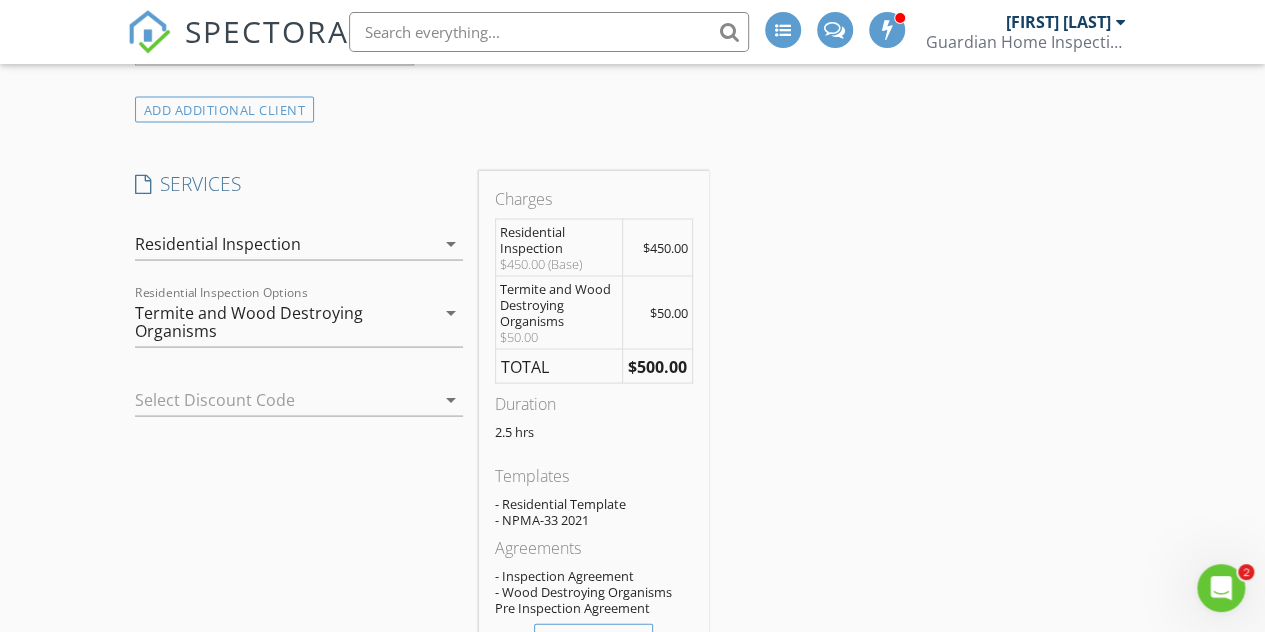 scroll, scrollTop: 1900, scrollLeft: 0, axis: vertical 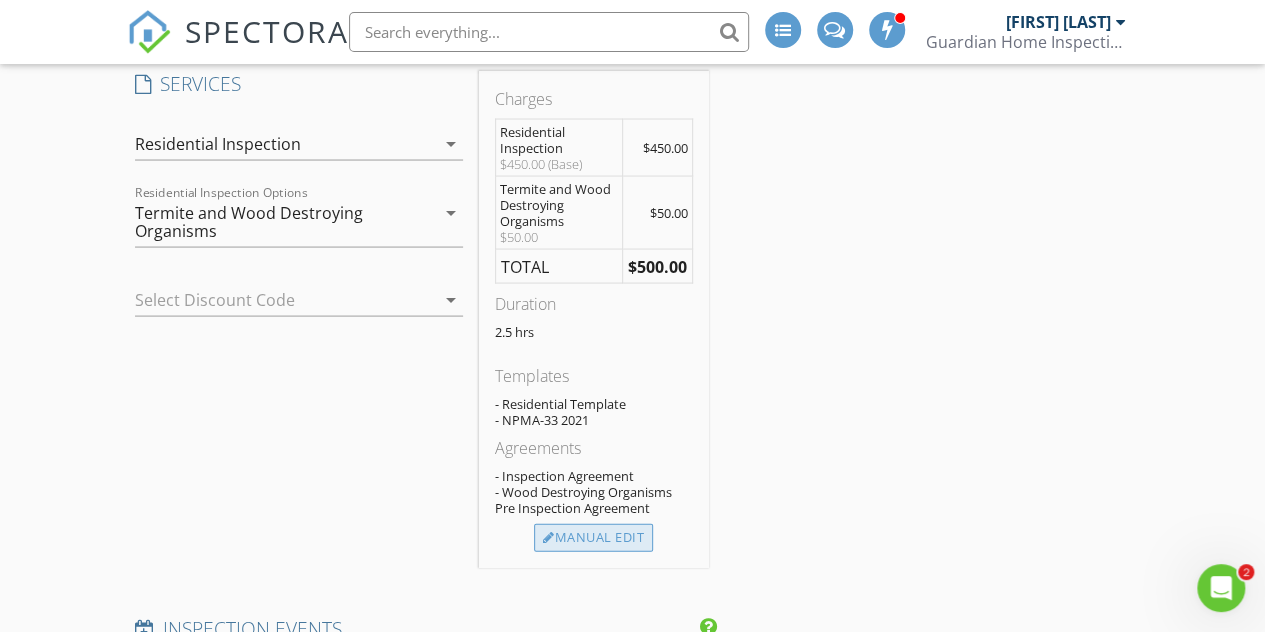 click on "Manual Edit" at bounding box center (593, 538) 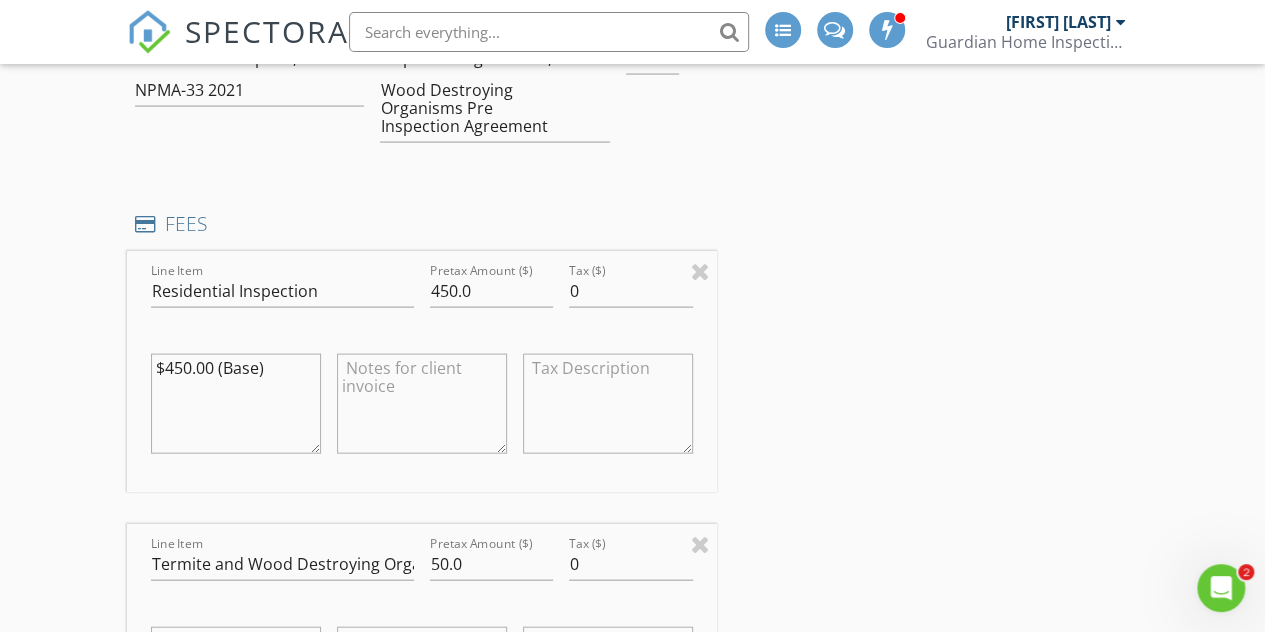 scroll, scrollTop: 2200, scrollLeft: 0, axis: vertical 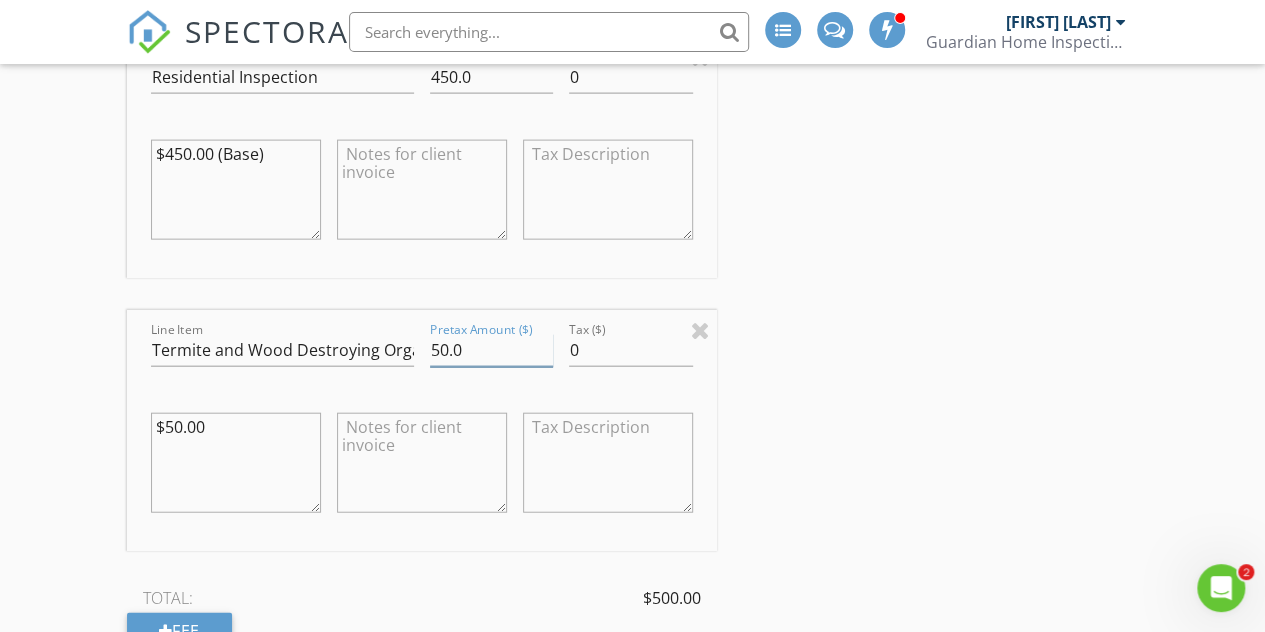 drag, startPoint x: 478, startPoint y: 373, endPoint x: 434, endPoint y: 367, distance: 44.407207 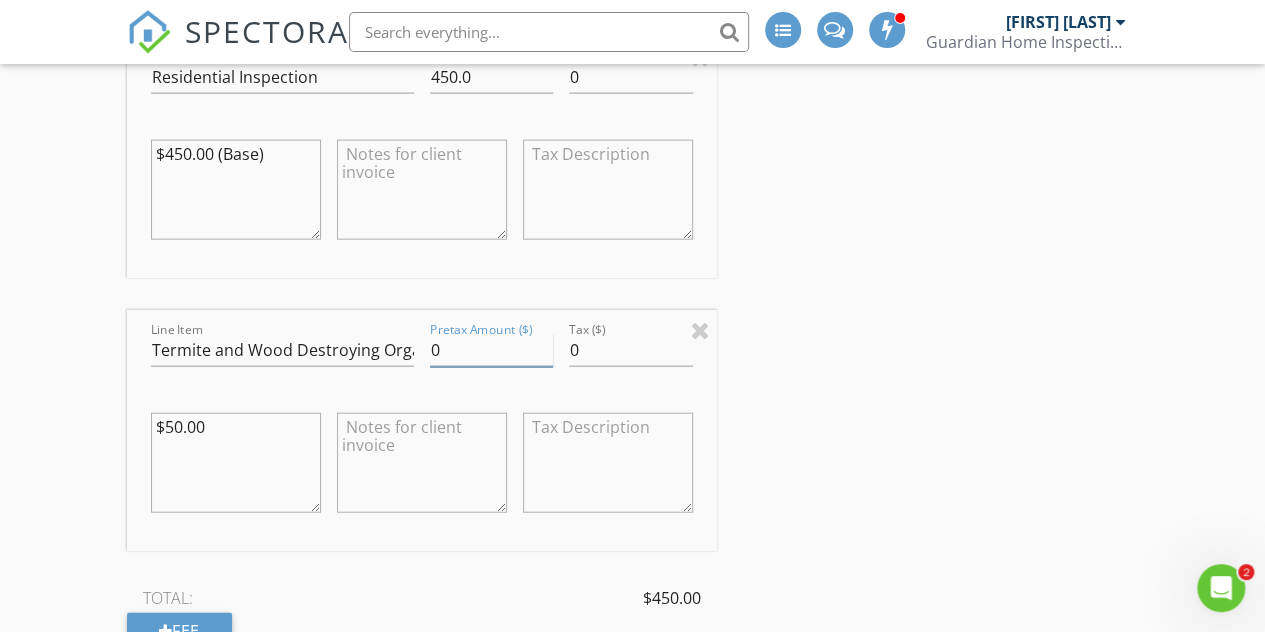 type on "0" 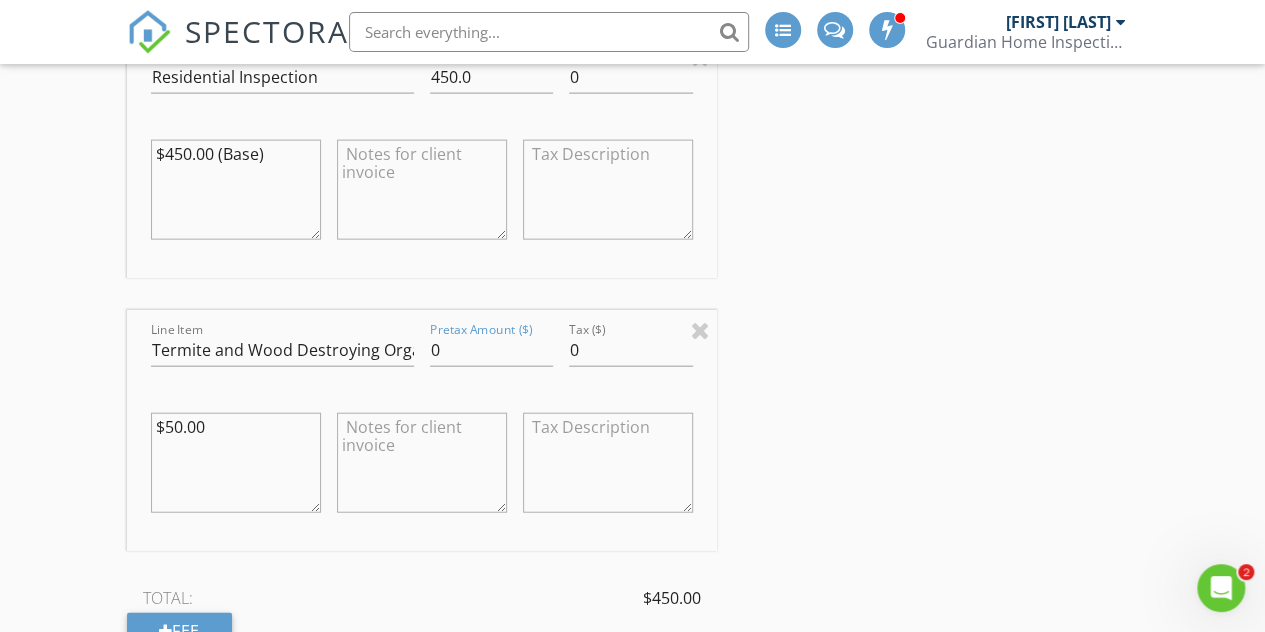 click on "INSPECTOR(S)
check_box   Harrison Foley   PRIMARY   Harrison Foley arrow_drop_down   check_box_outline_blank Harrison Foley specifically requested
Date/Time
08/03/2025 8:00 AM
Location
Address Search       Address 87 Ellmyer Rd   Unit   City Edison   State NJ   Zip 08820   County Middlesex     Square Feet 5446   Year Built 2015   Foundation arrow_drop_down     Harrison Foley     30.8 miles     (41 minutes)     exceeds travel range
client
check_box Enable Client CC email for this inspection   Client Search     check_box_outline_blank Client is a Company/Organization     First Name Reginald   Last Name Casseus   Email reginald.njc@gmail.com   CC Email   Phone 862-438-2070   Address   City   State   Zip     Tags         Notes   Private Notes
ADD ADDITIONAL client
SERVICES
check_box" at bounding box center [633, 285] 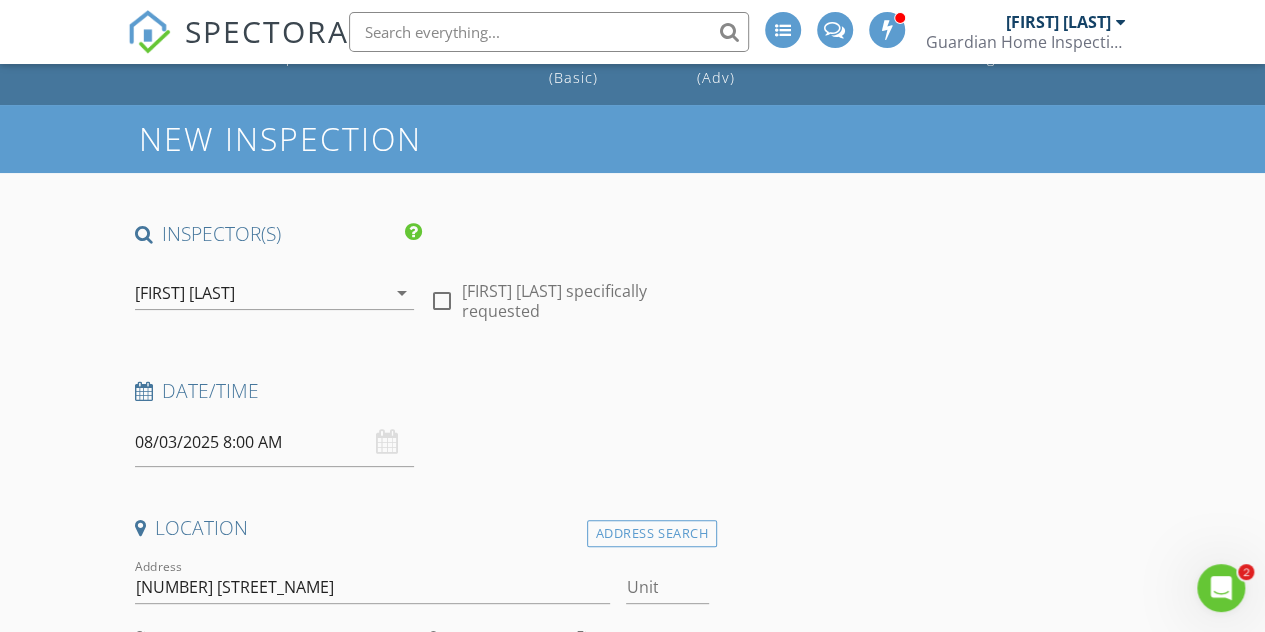 scroll, scrollTop: 0, scrollLeft: 0, axis: both 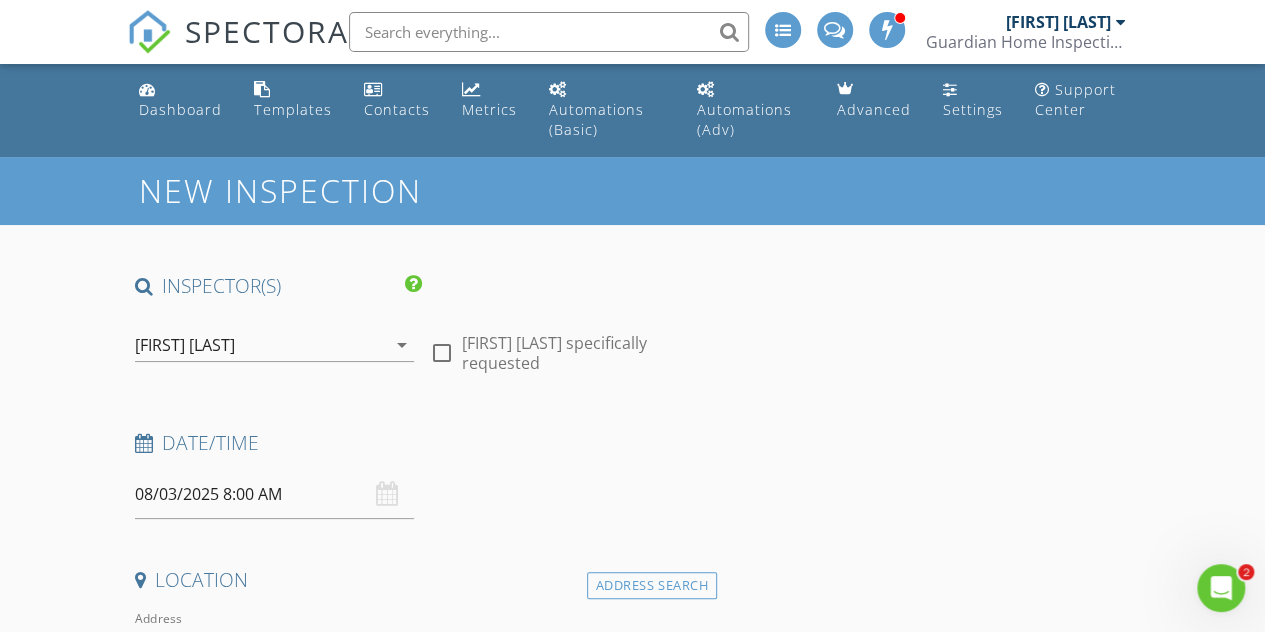 click on "08/03/2025 8:00 AM" at bounding box center [274, 494] 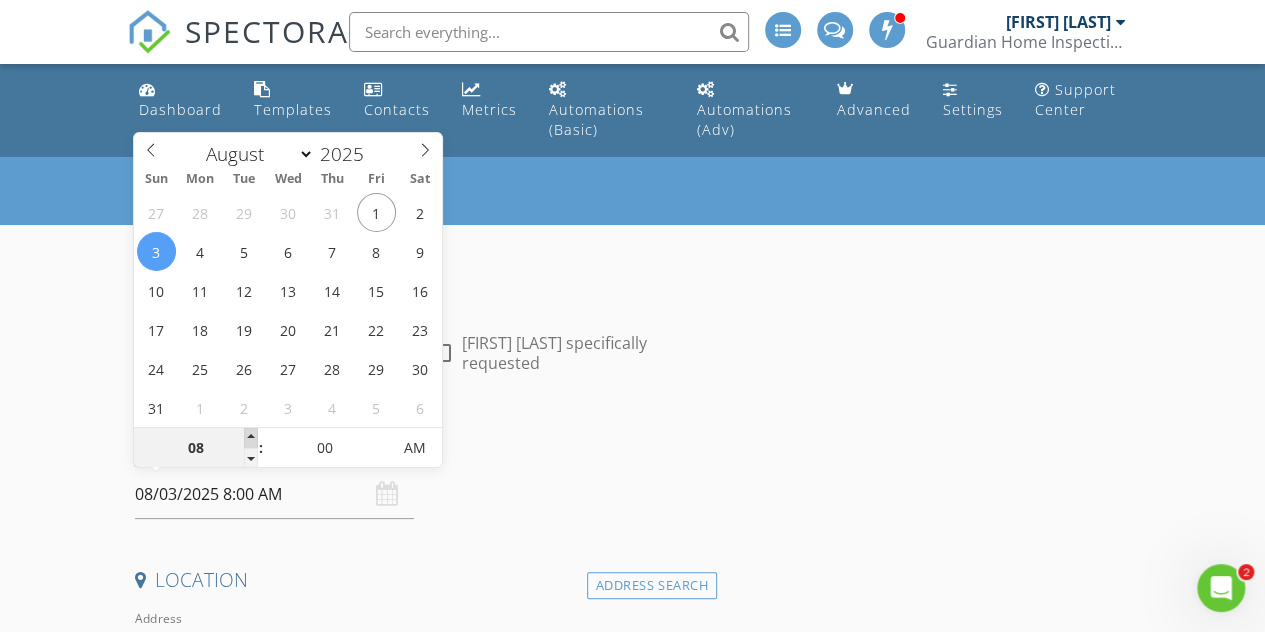 type on "09" 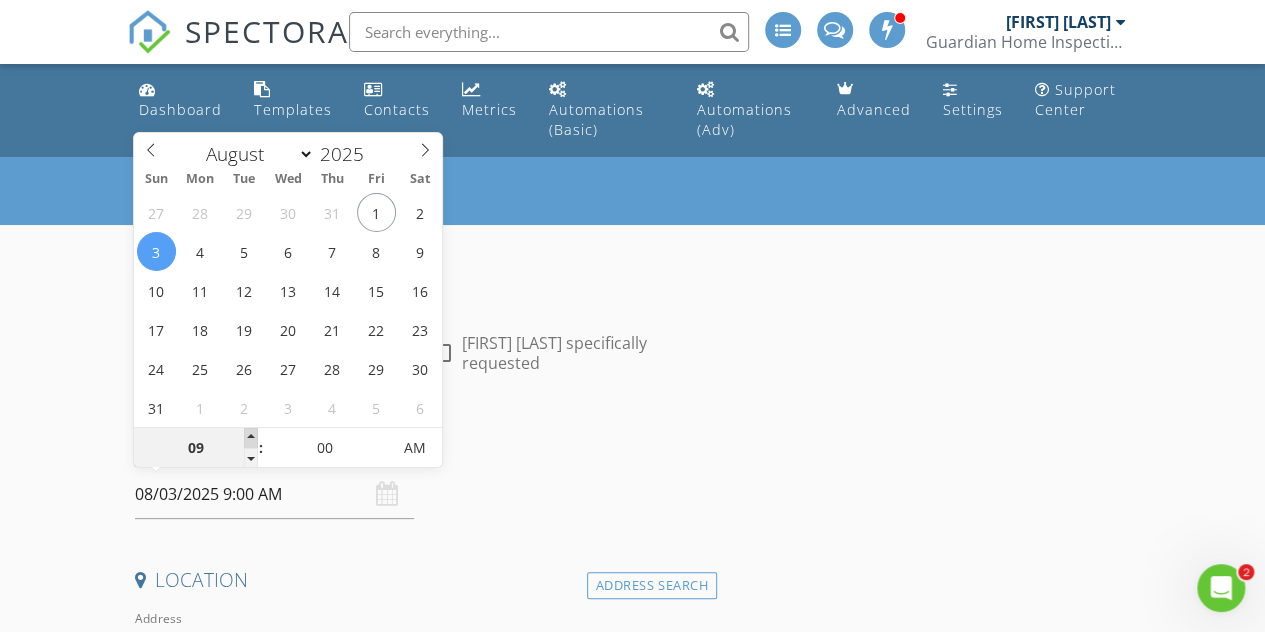 click at bounding box center [251, 438] 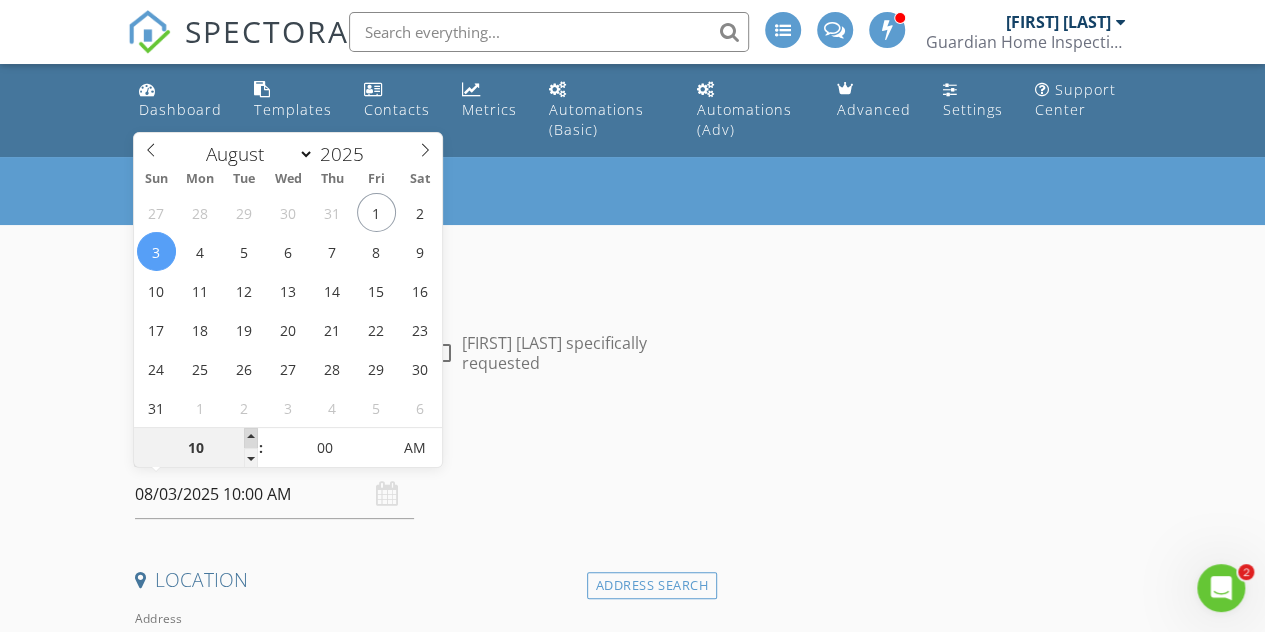 click at bounding box center (251, 438) 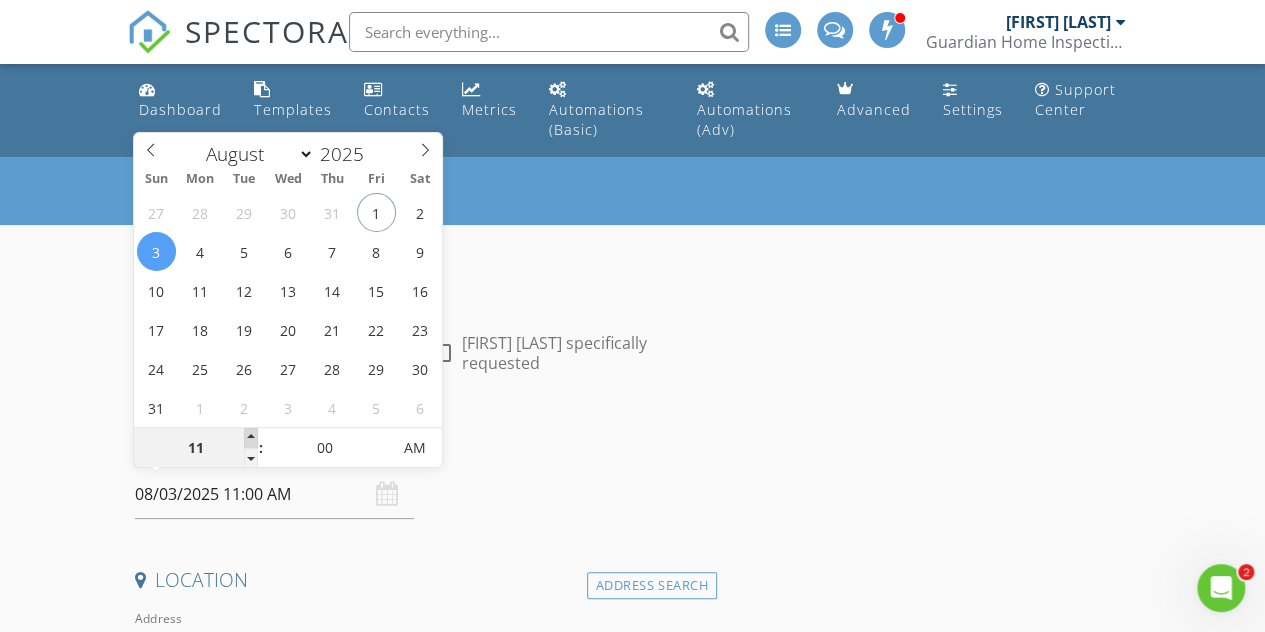 click at bounding box center [251, 438] 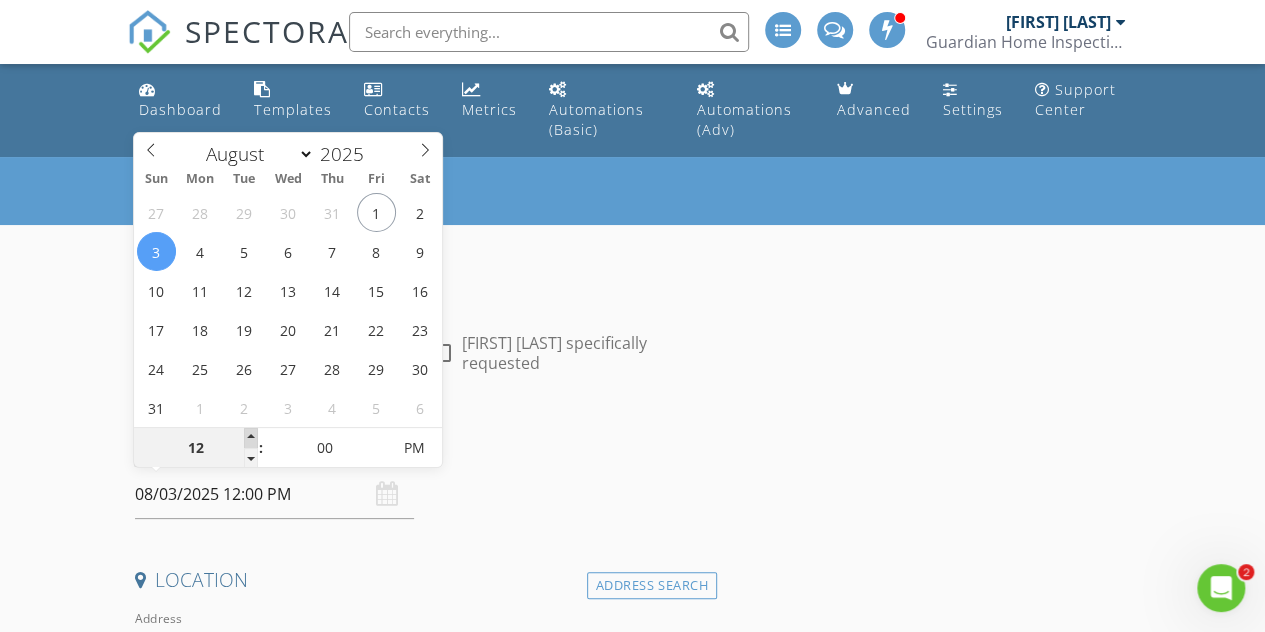 click at bounding box center (251, 438) 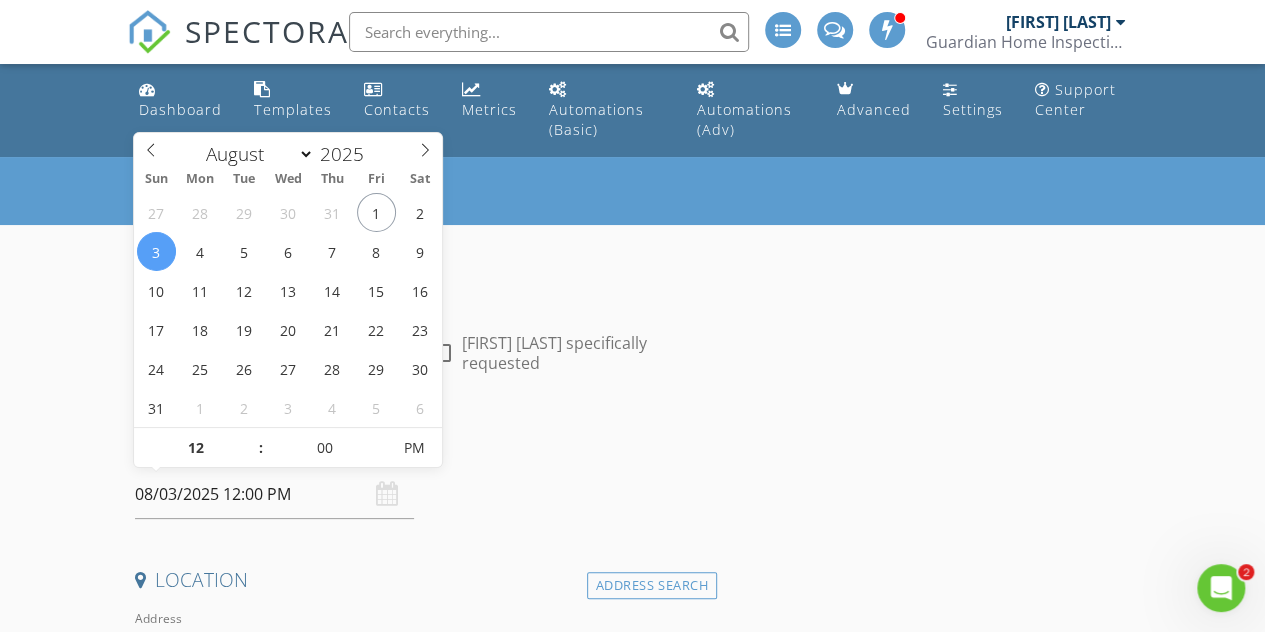 click on "Date/Time" at bounding box center [422, 443] 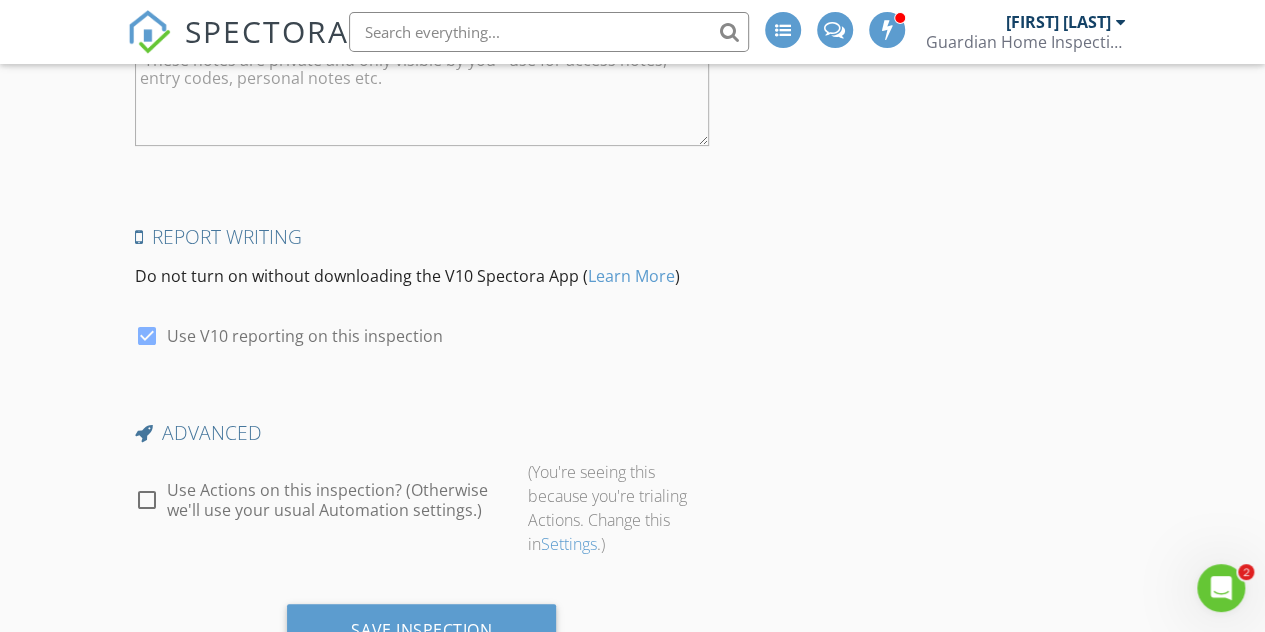 scroll, scrollTop: 4123, scrollLeft: 0, axis: vertical 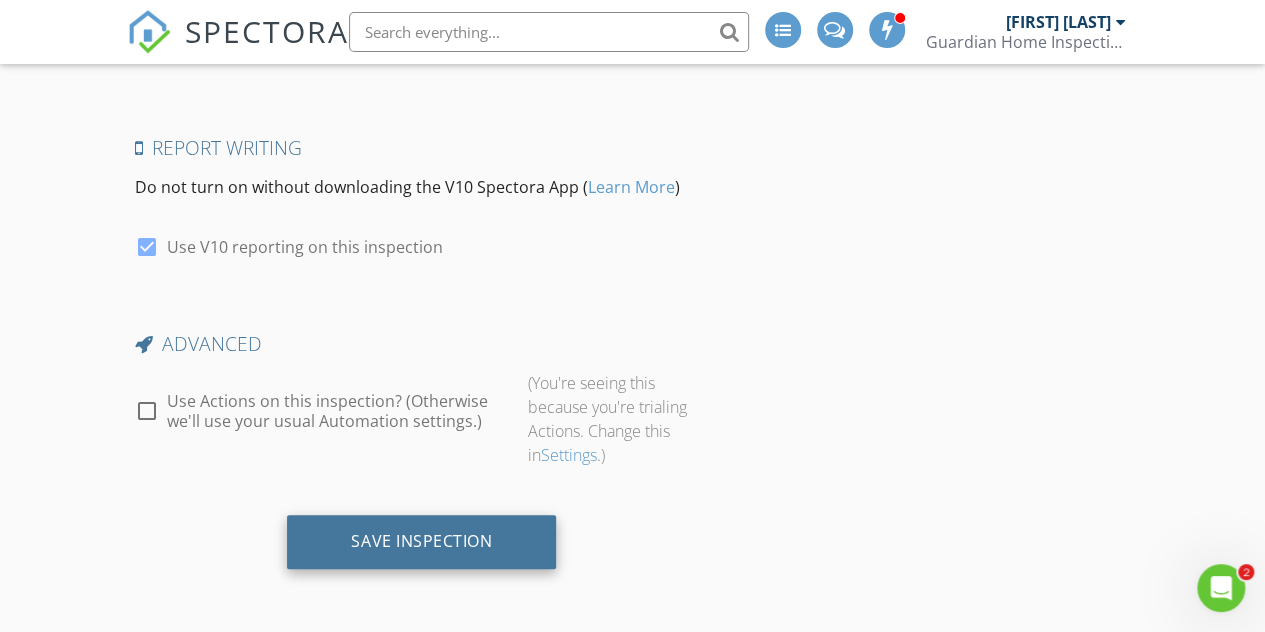 click on "Save Inspection" at bounding box center [421, 541] 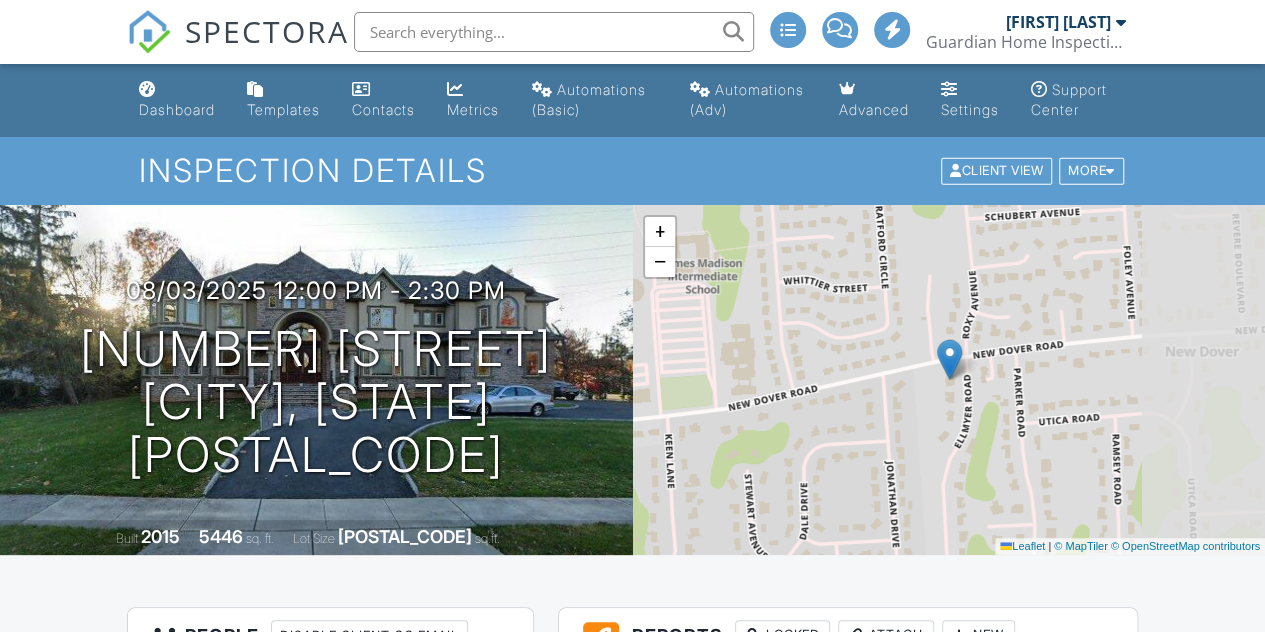scroll, scrollTop: 100, scrollLeft: 0, axis: vertical 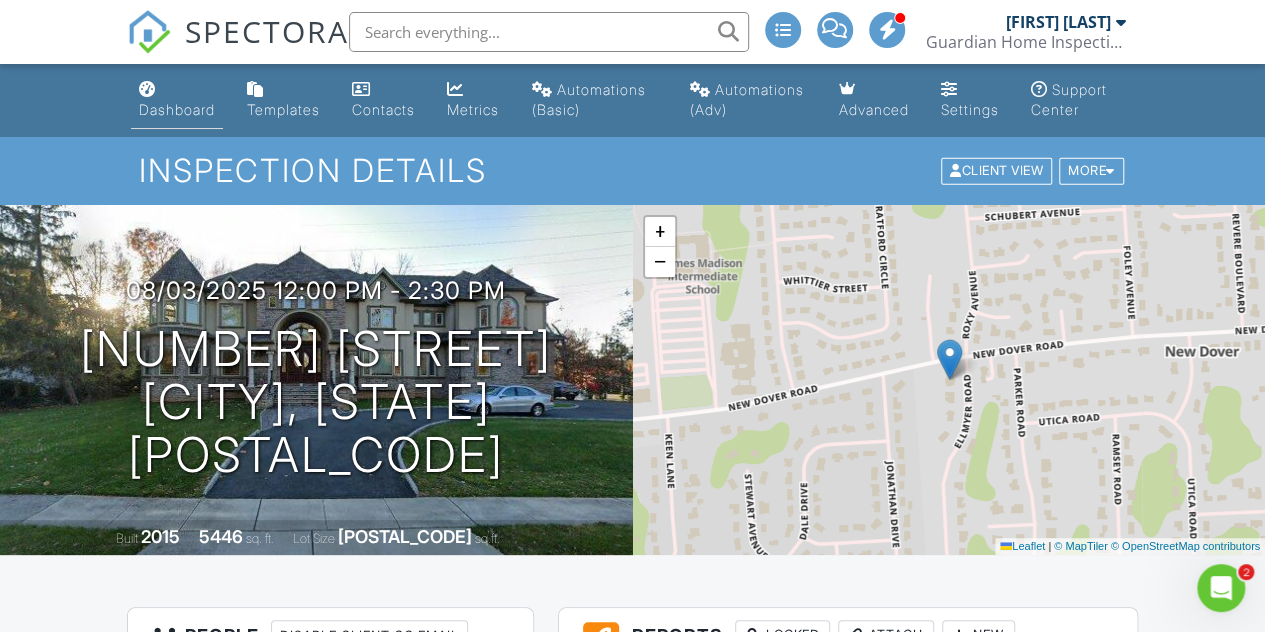 click on "Dashboard" at bounding box center (177, 109) 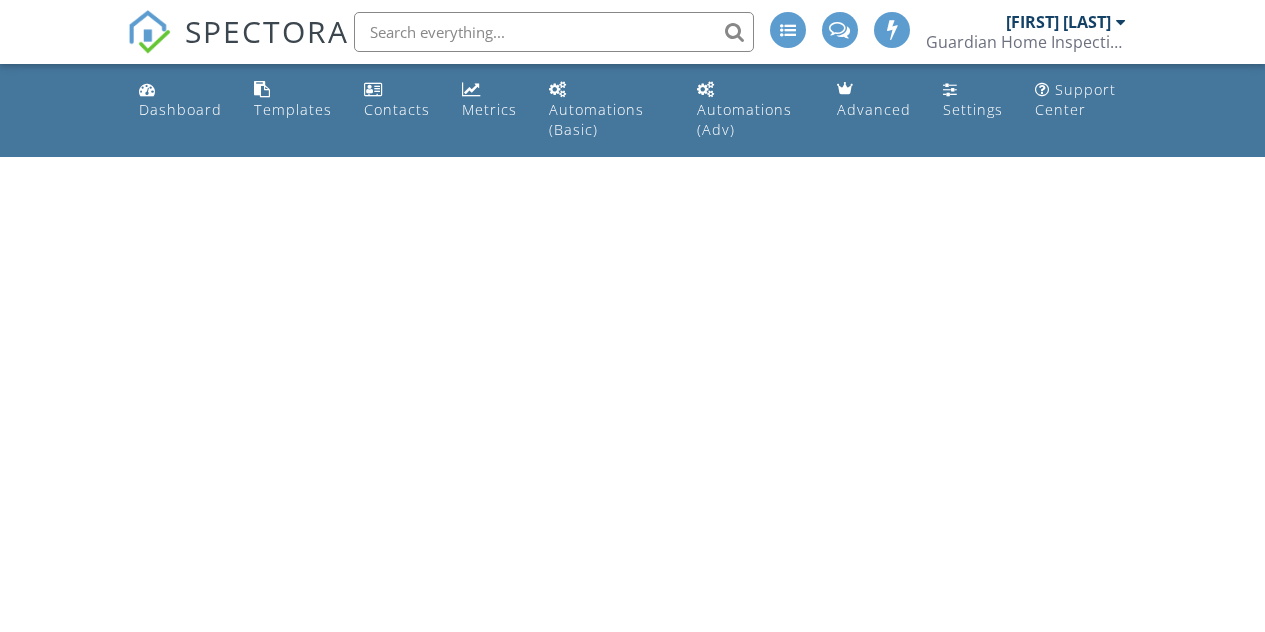scroll, scrollTop: 0, scrollLeft: 0, axis: both 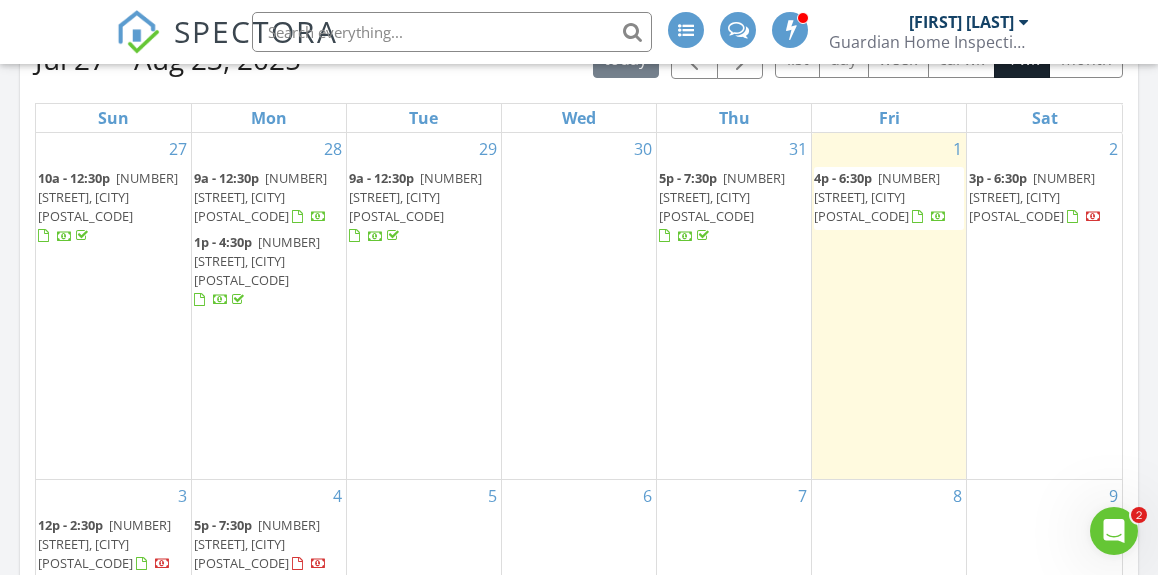 click on "[TIME] - [TIME]
[NUMBER] [STREET], [CITY] [POSTAL_CODE]" at bounding box center (424, 208) 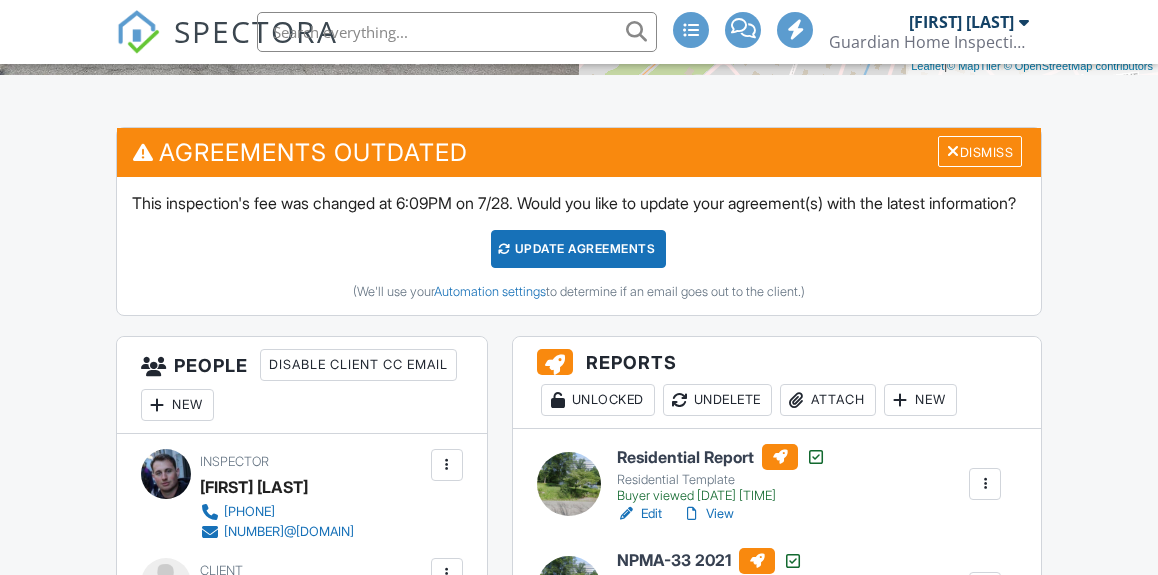 scroll, scrollTop: 700, scrollLeft: 0, axis: vertical 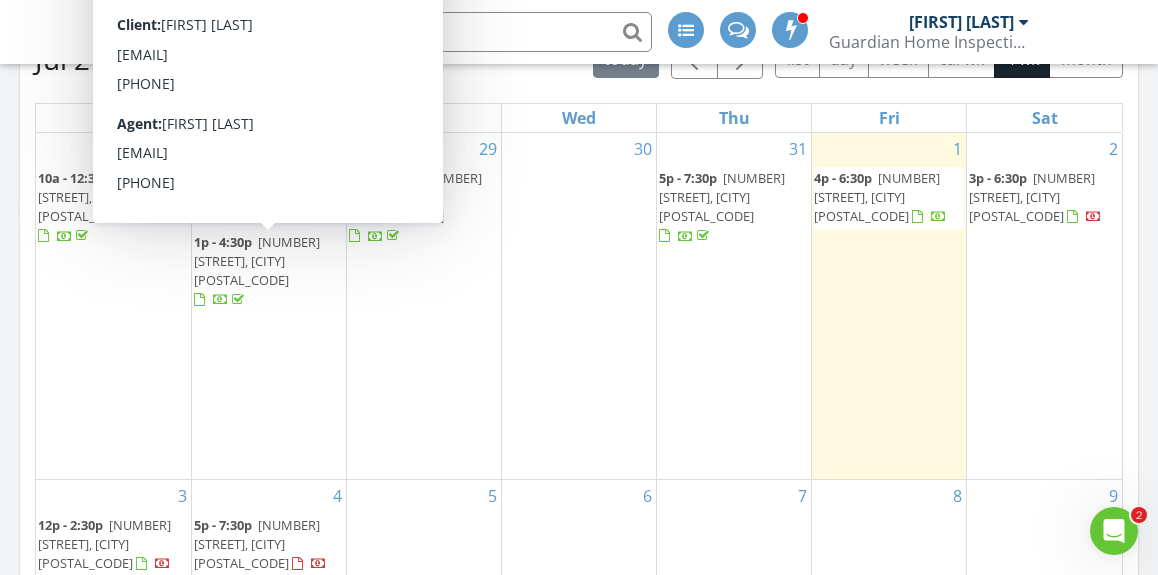 click on "[NUMBER] [STREET], [CITY] [POSTAL_CODE]" at bounding box center [257, 261] 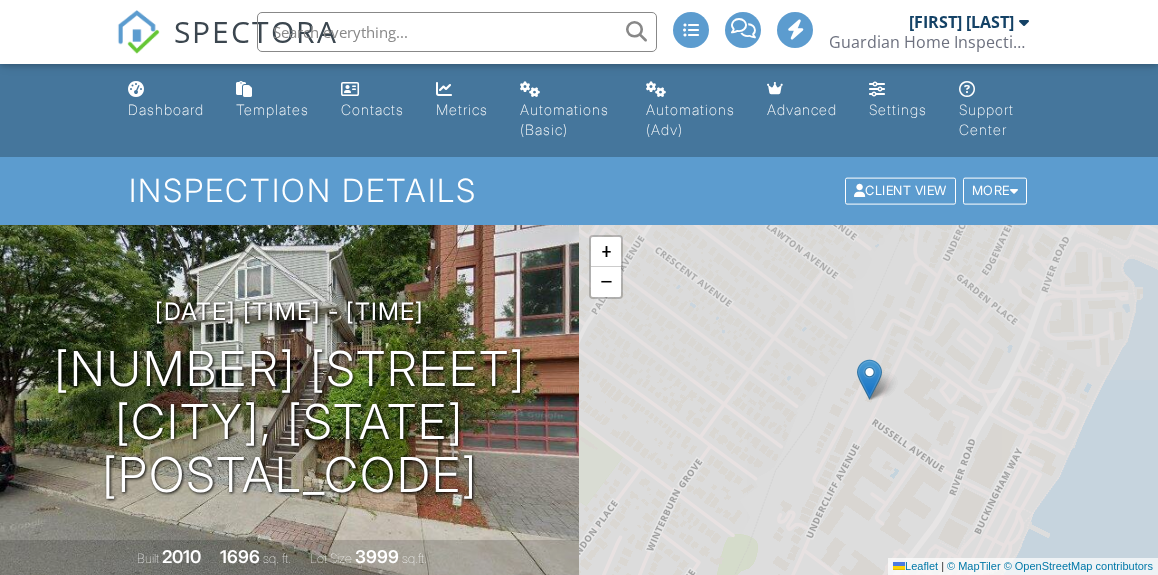scroll, scrollTop: 200, scrollLeft: 0, axis: vertical 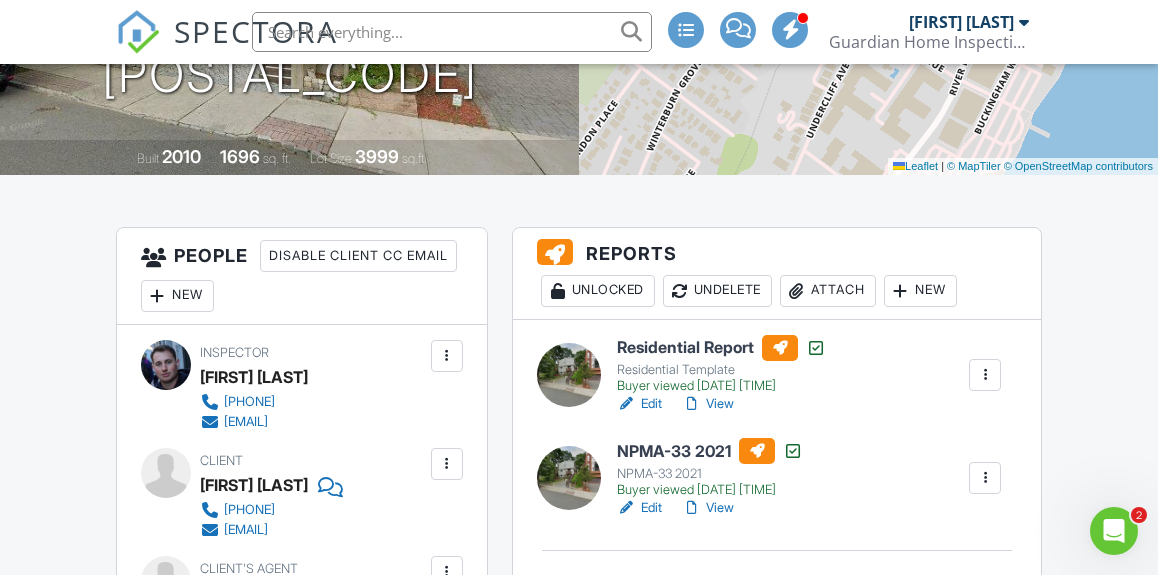 click at bounding box center (985, 375) 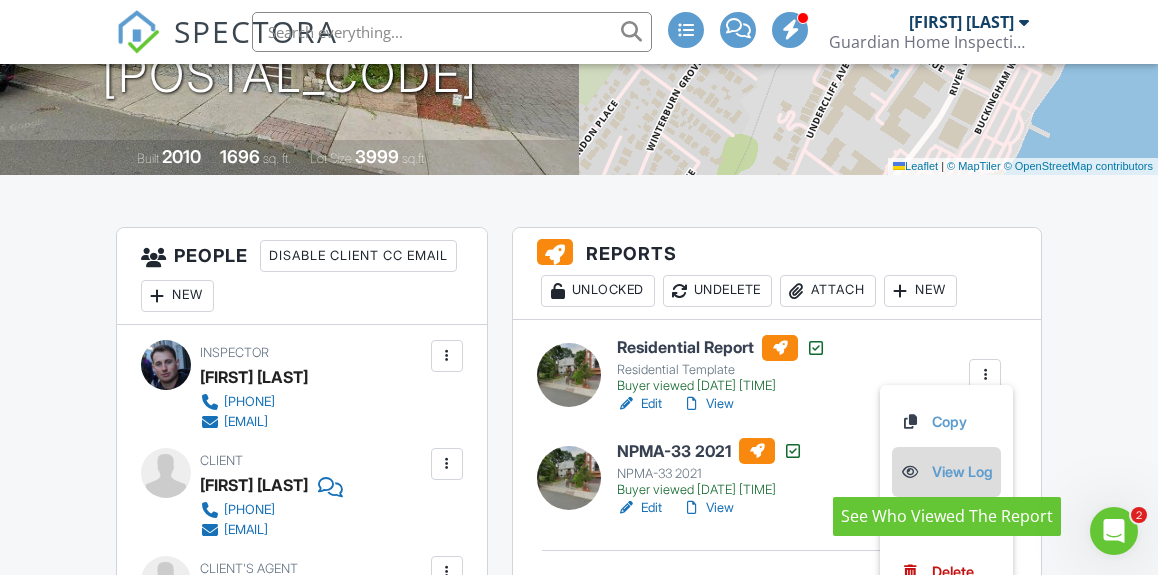 click on "View Log" at bounding box center [946, 472] 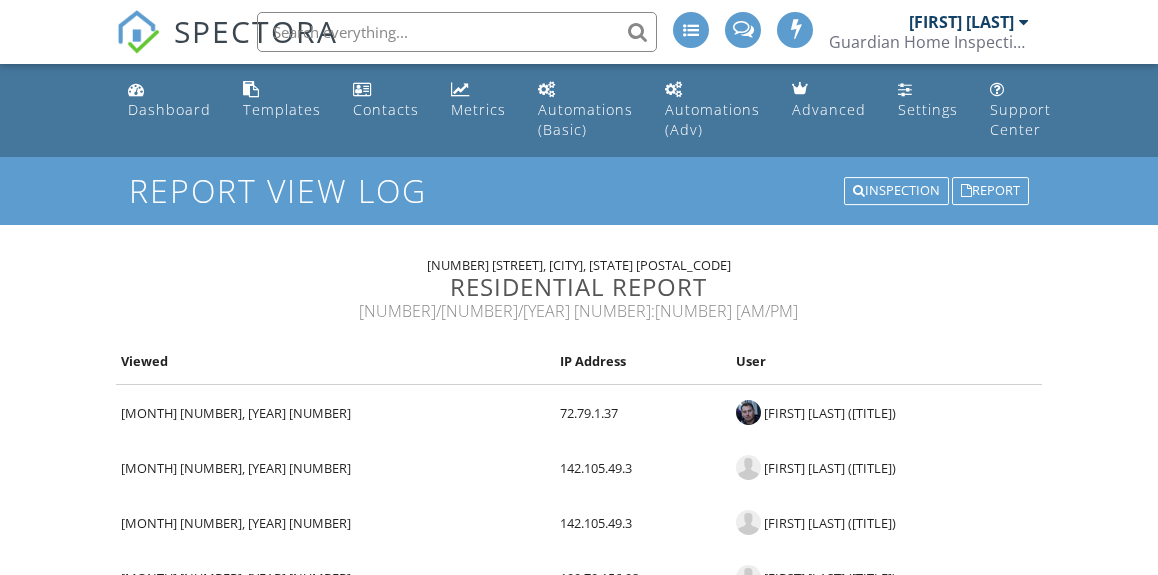 scroll, scrollTop: 0, scrollLeft: 0, axis: both 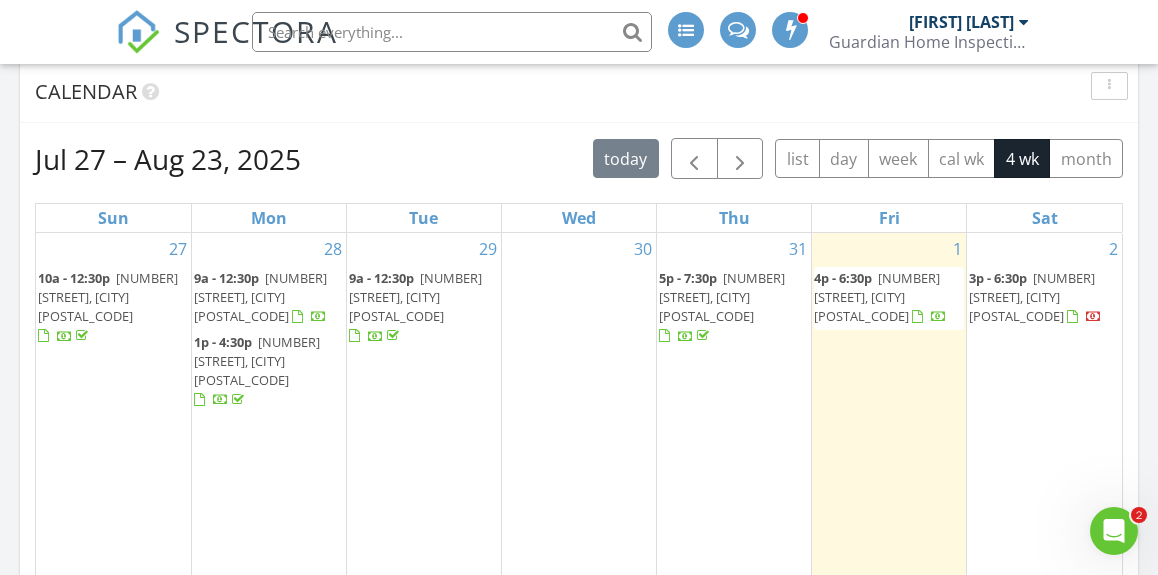 click on "[NUMBER] [STREET], [CITY] [POSTAL_CODE]" at bounding box center (415, 297) 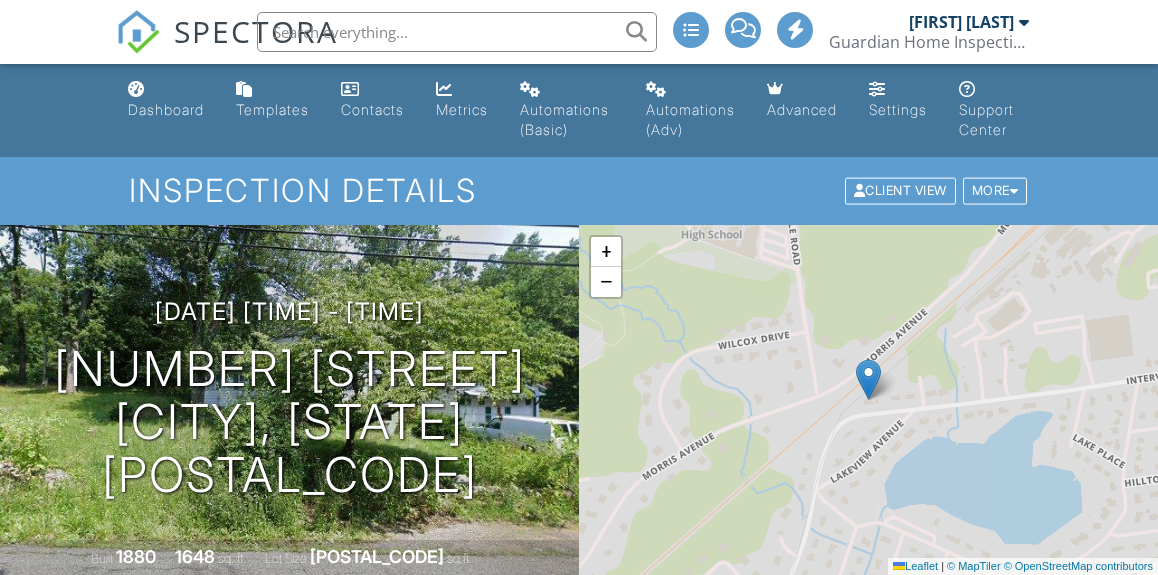 scroll, scrollTop: 800, scrollLeft: 0, axis: vertical 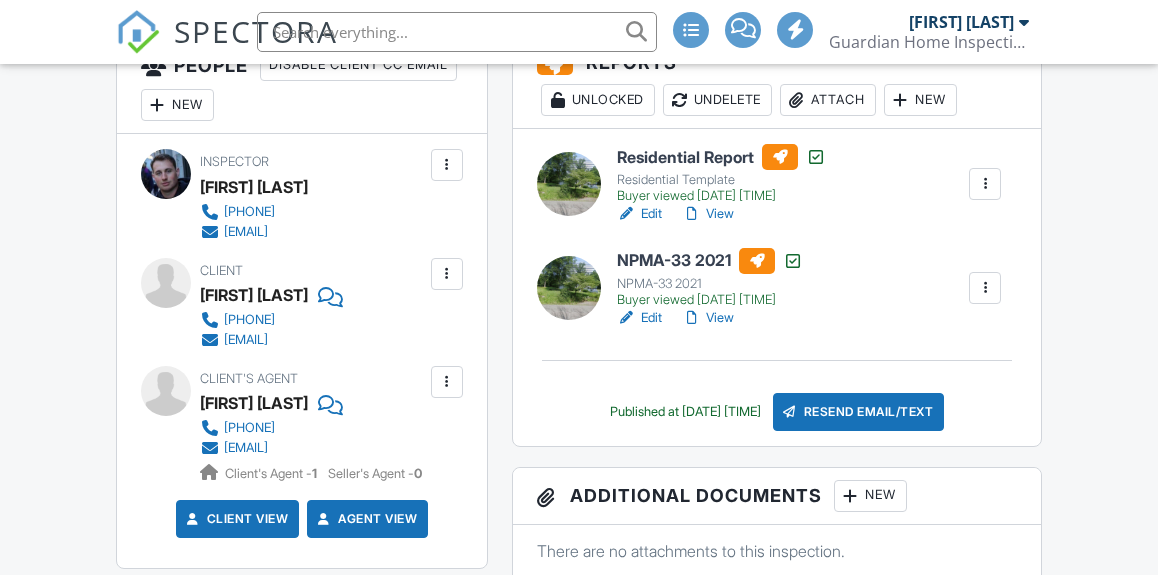 click at bounding box center (985, 184) 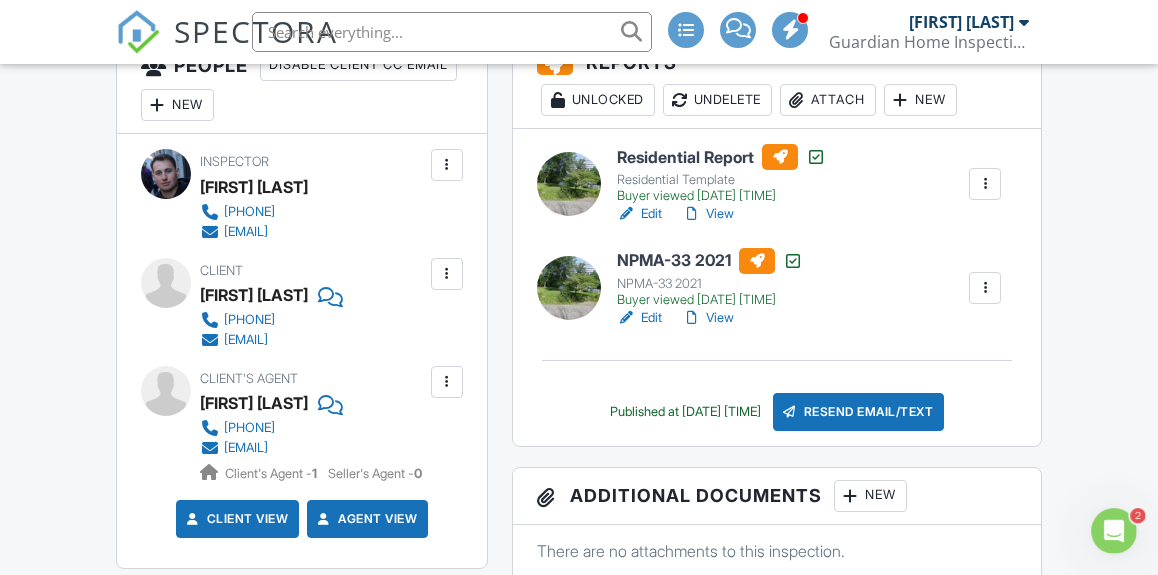 scroll, scrollTop: 0, scrollLeft: 0, axis: both 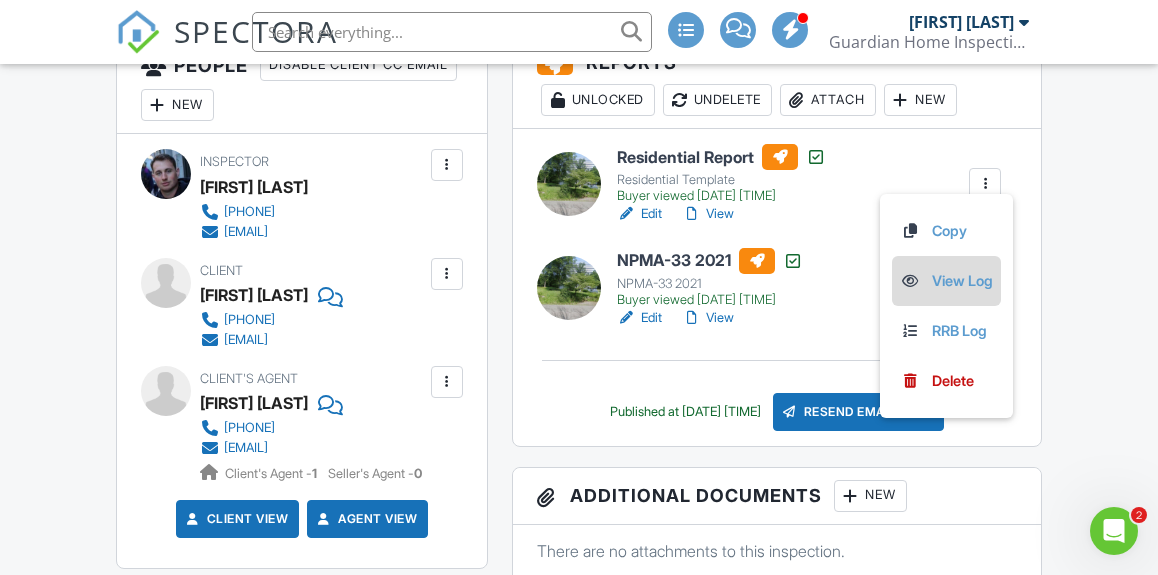 click on "View Log" at bounding box center [946, 281] 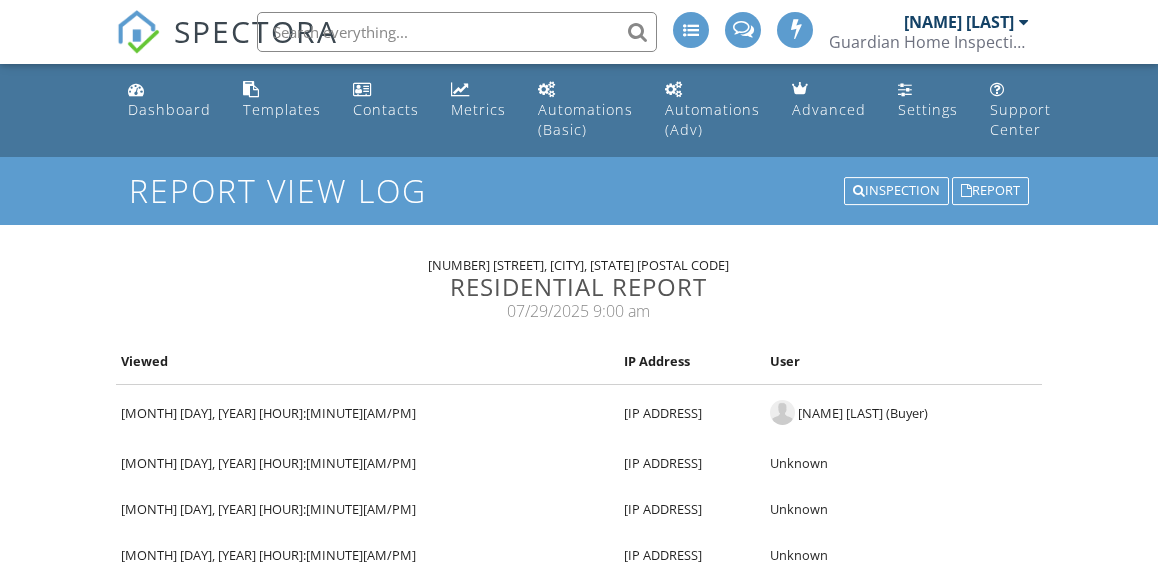 scroll, scrollTop: 0, scrollLeft: 0, axis: both 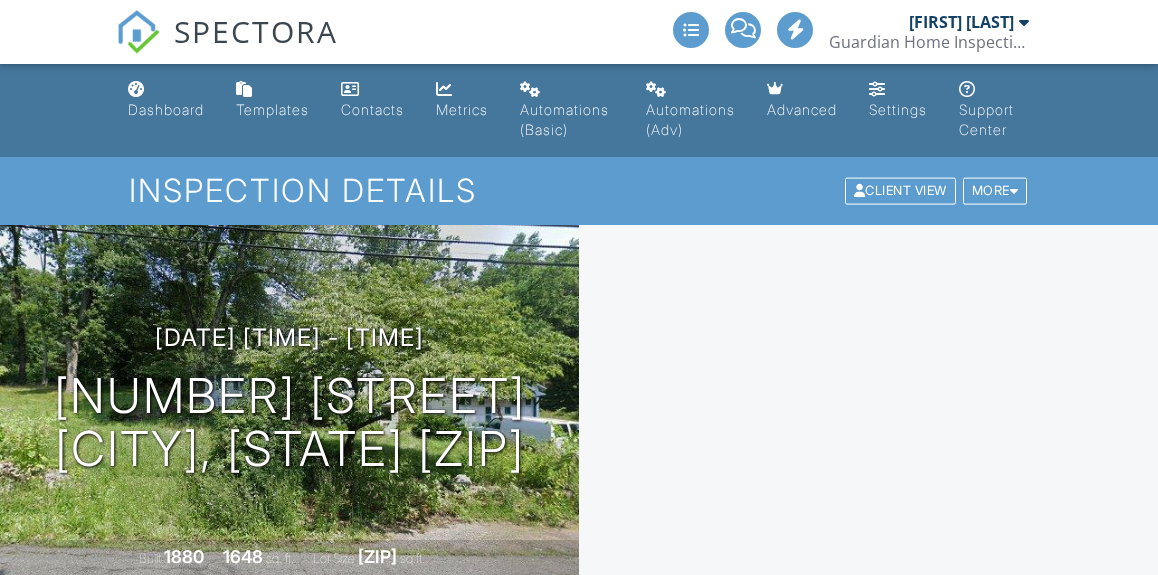 click at bounding box center (985, 1088) 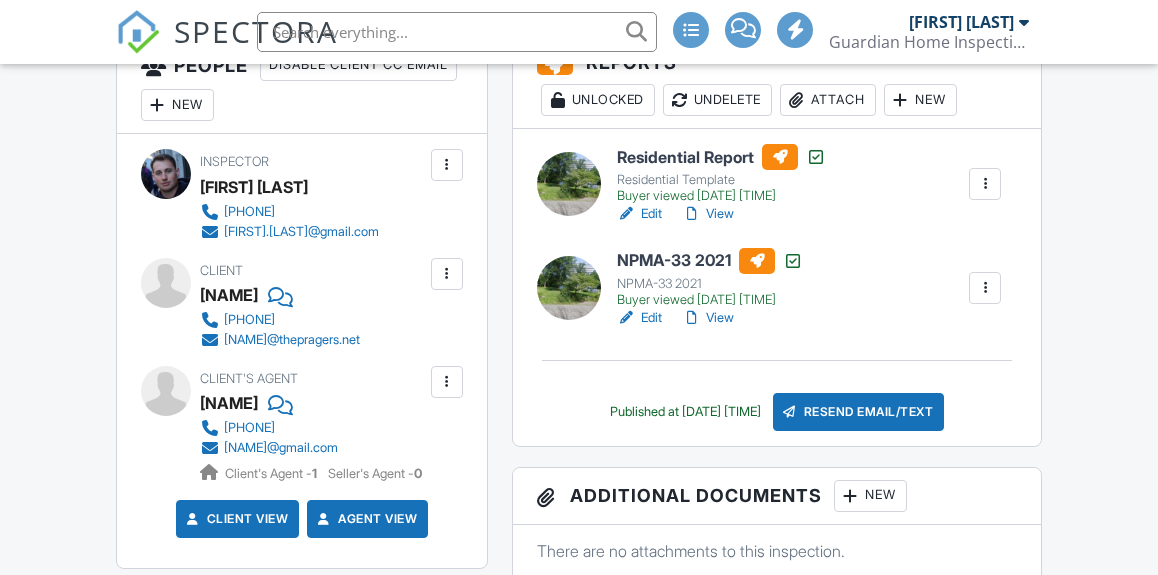 click at bounding box center (985, 288) 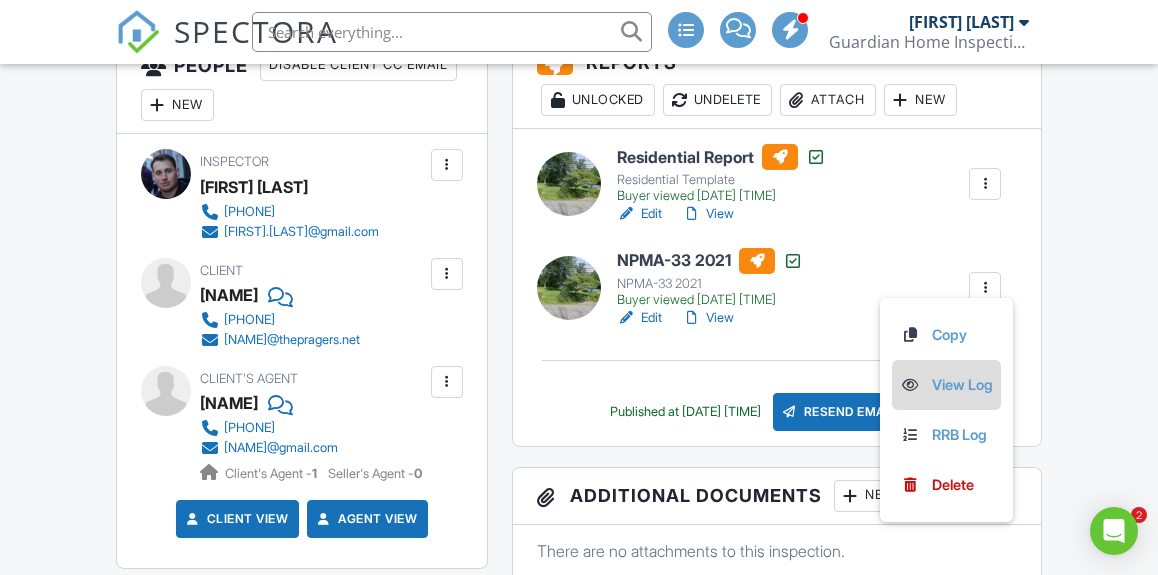 click on "View Log" at bounding box center [946, 385] 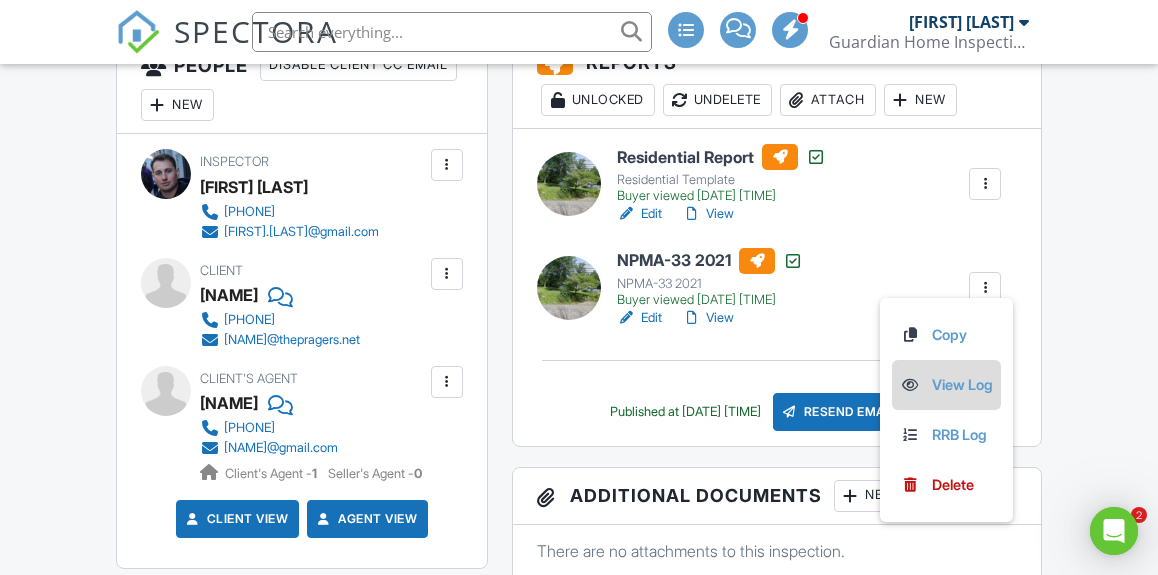 scroll, scrollTop: 0, scrollLeft: 0, axis: both 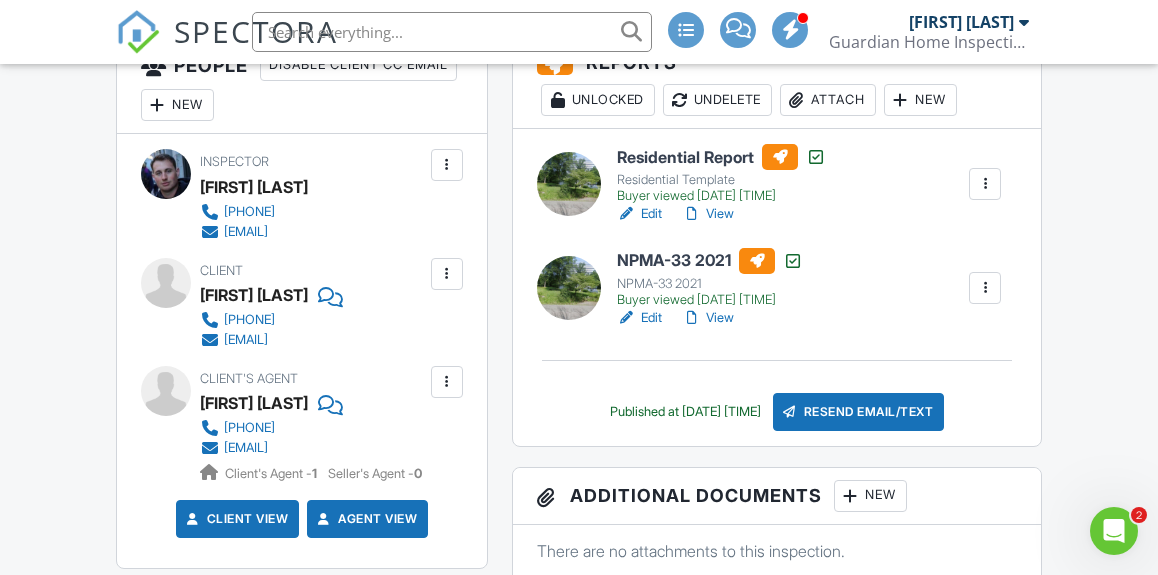 click on "View" at bounding box center (708, 318) 